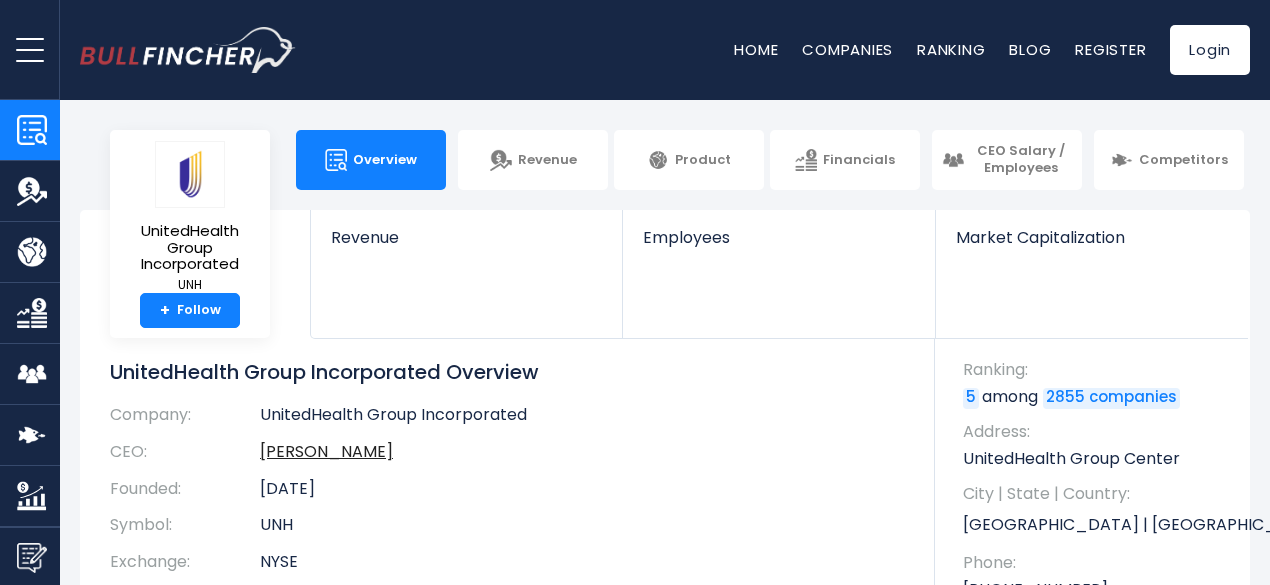 scroll, scrollTop: 0, scrollLeft: 0, axis: both 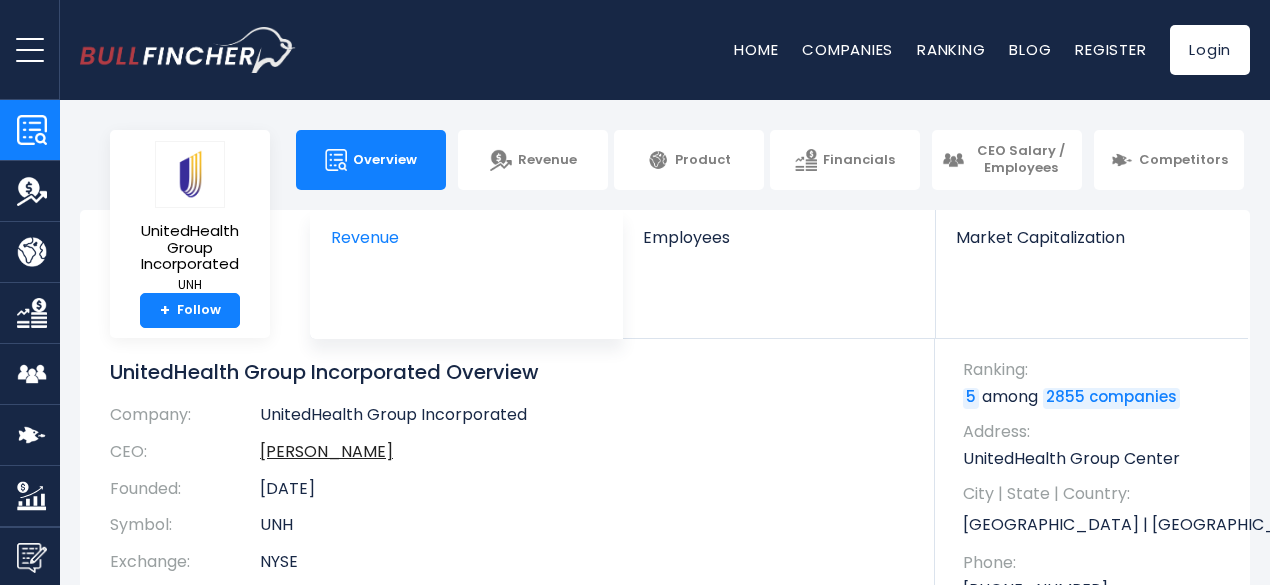 click at bounding box center [466, 268] 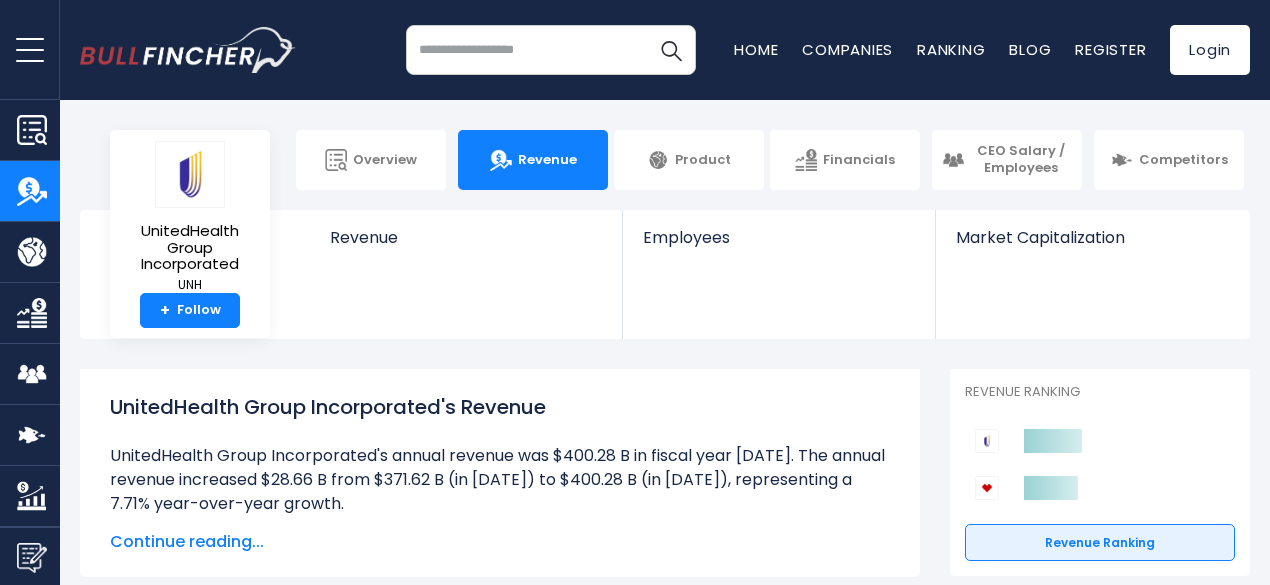 scroll, scrollTop: 18, scrollLeft: 0, axis: vertical 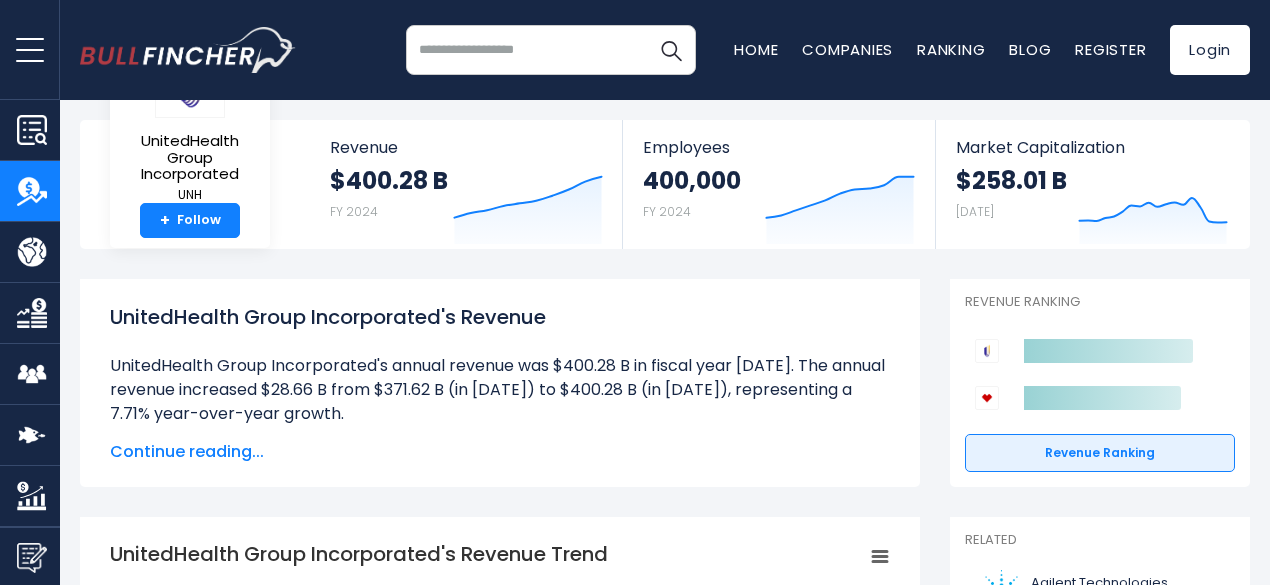 click on "UnitedHealth Group Incorporated's Revenue
UnitedHealth Group Incorporated's annual revenue was $400.28 B in fiscal year 2024. The annual revenue increased $28.66 B from $371.62 B (in 2023) to $400.28 B (in 2024), representing a 7.71% year-over-year growth.
UnitedHealth Group Incorporated's quarterly revenue was $109.58 B in the quarter ending Mar 2025. The quarterly revenue increased $10.79 B from $98.79 B (in Q1: Dec 2024) to $109.58 B (in Q1: Dec 2025), representing a 10.92% year-over-year growth.
The highest annual revenue  and" at bounding box center [500, 383] 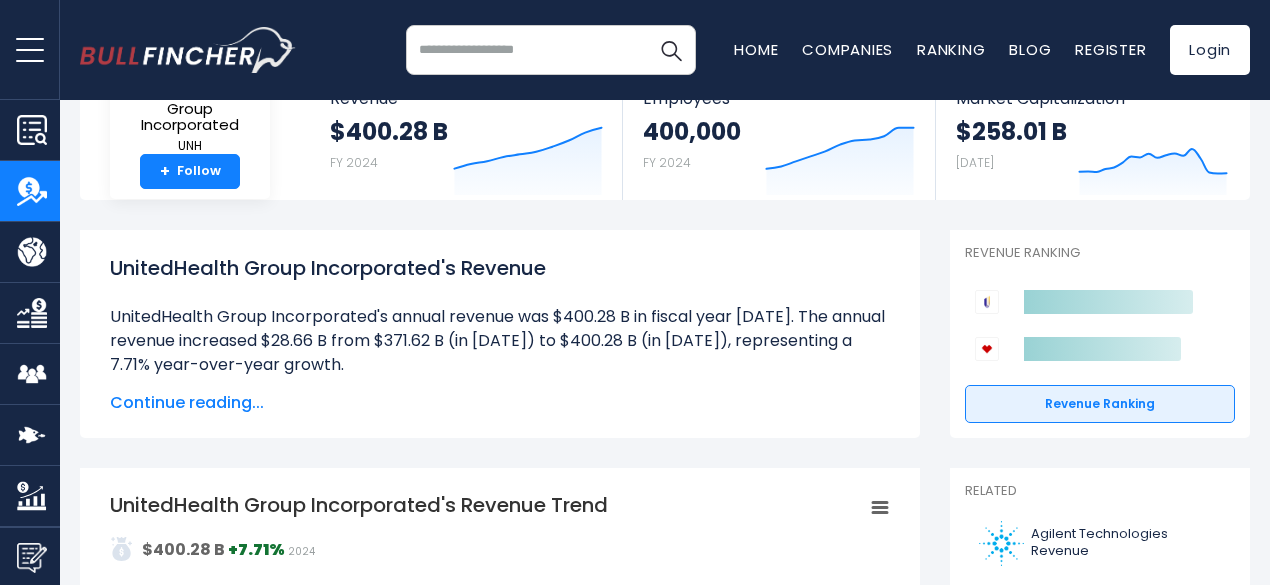 click on "Continue reading..." at bounding box center (500, 403) 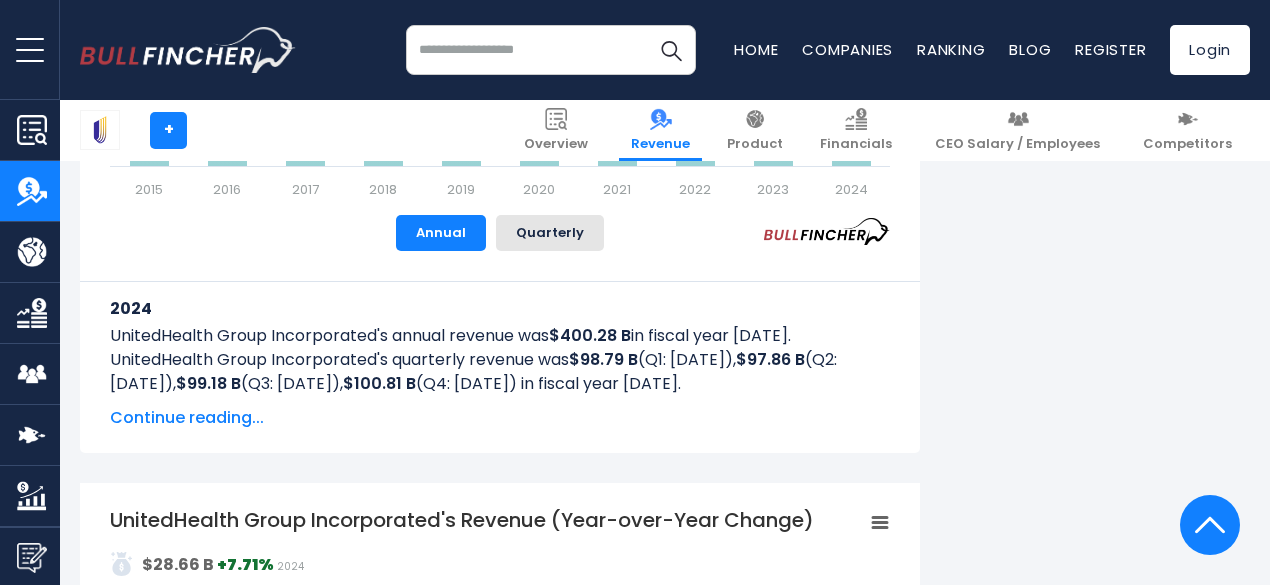 scroll, scrollTop: 1361, scrollLeft: 0, axis: vertical 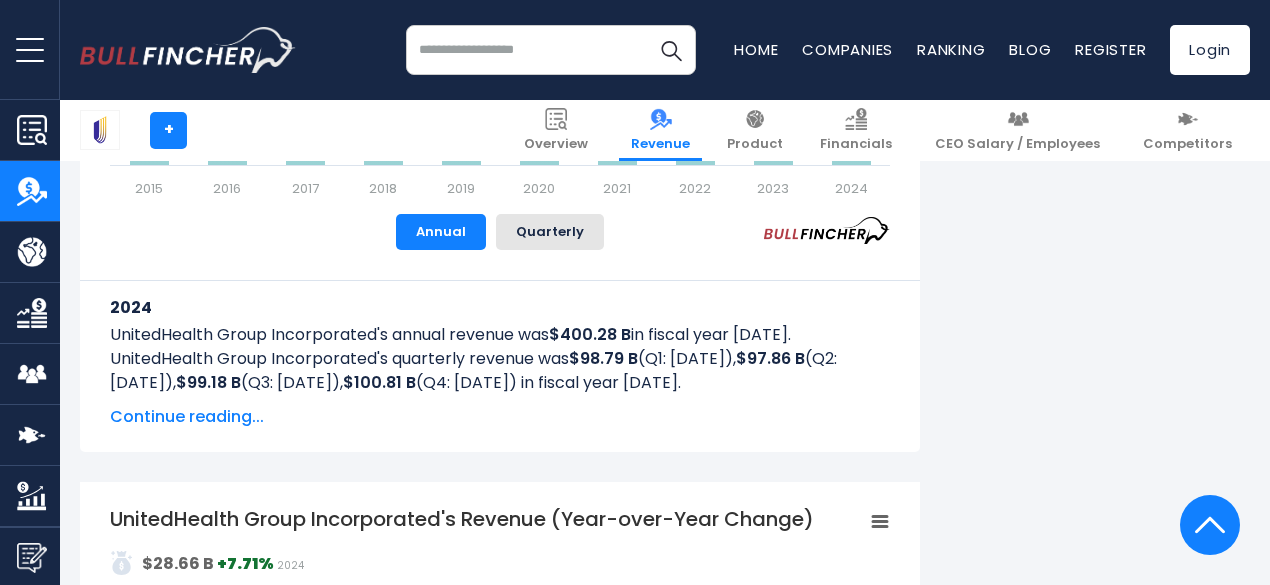 click on "Continue reading..." at bounding box center [500, 417] 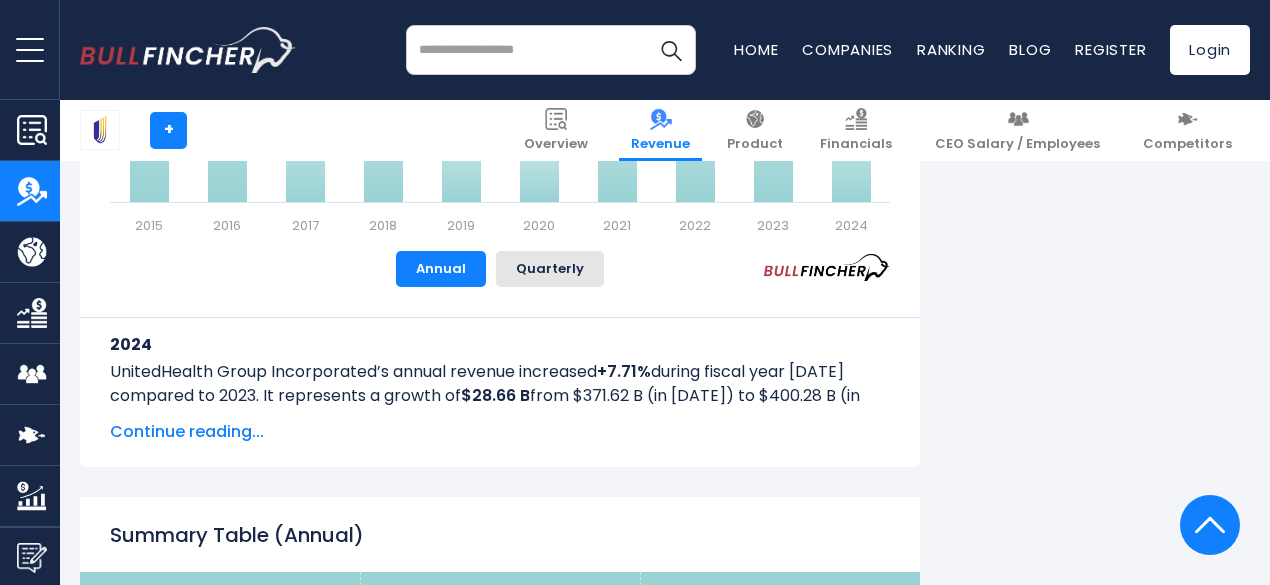 scroll, scrollTop: 3196, scrollLeft: 0, axis: vertical 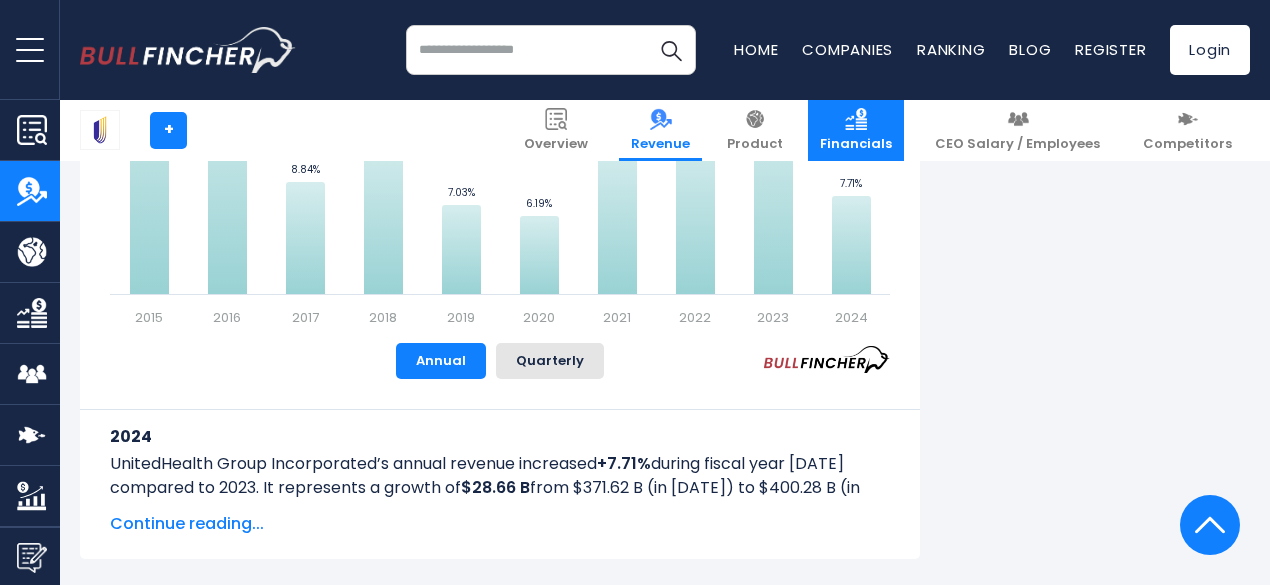 click on "Financials" at bounding box center (856, 144) 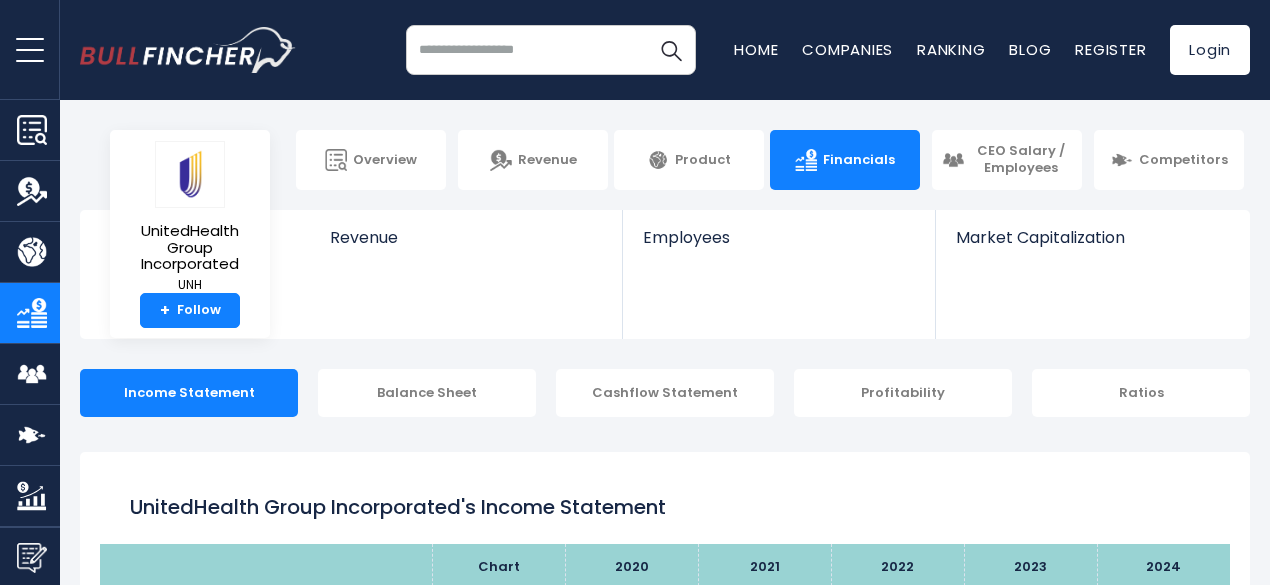 scroll, scrollTop: 39, scrollLeft: 0, axis: vertical 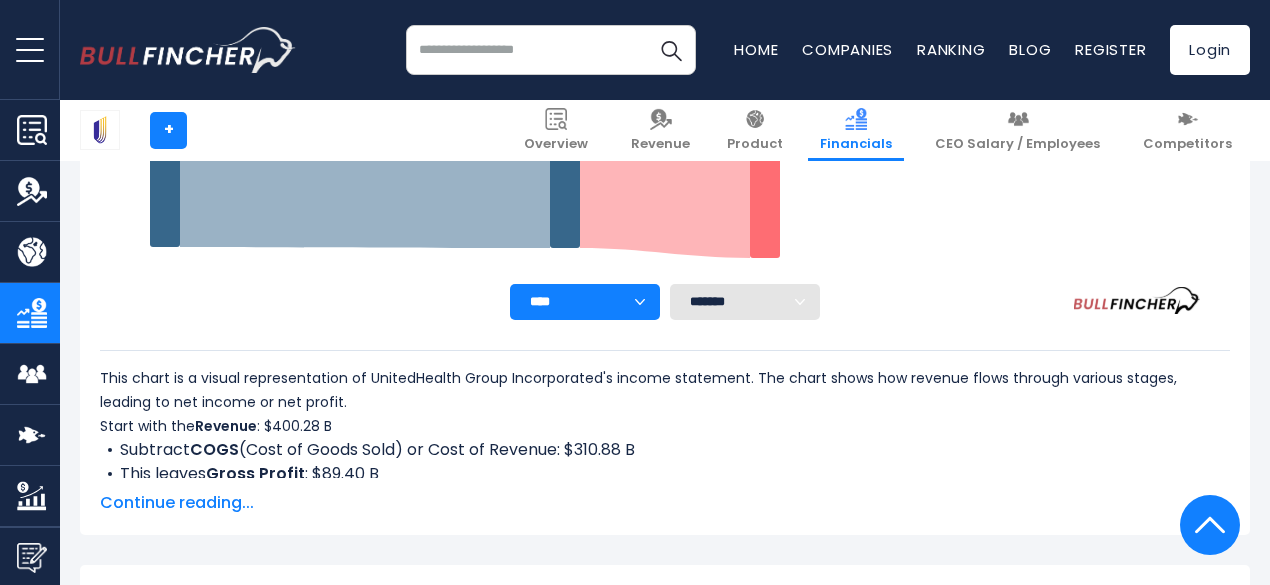 click on "Continue reading..." at bounding box center [665, 503] 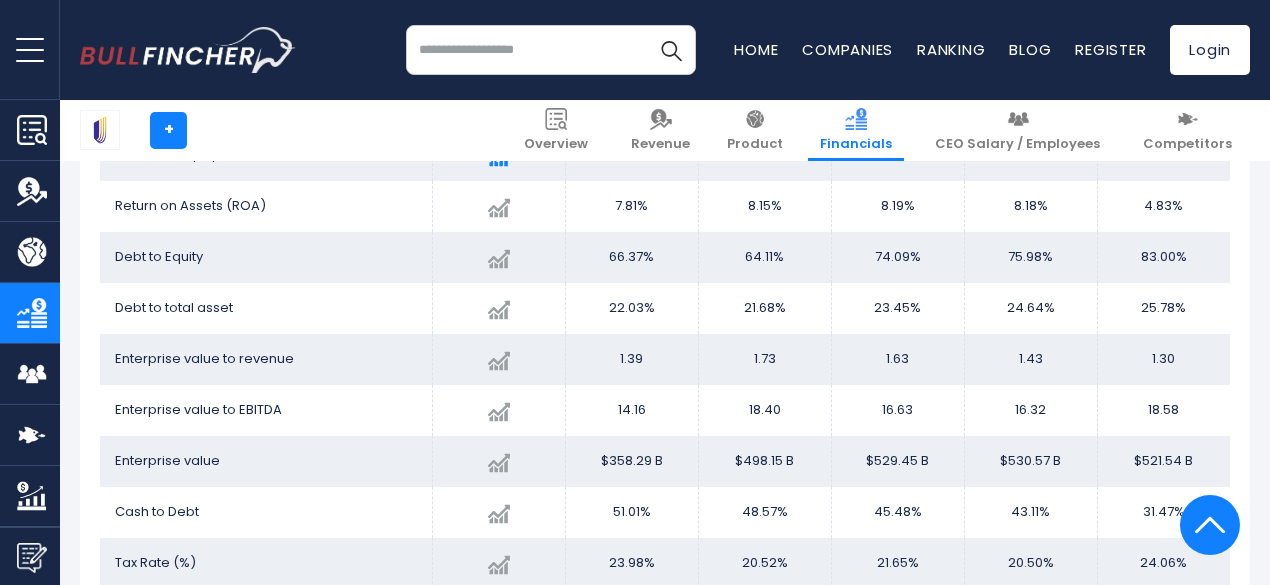 scroll, scrollTop: 3981, scrollLeft: 0, axis: vertical 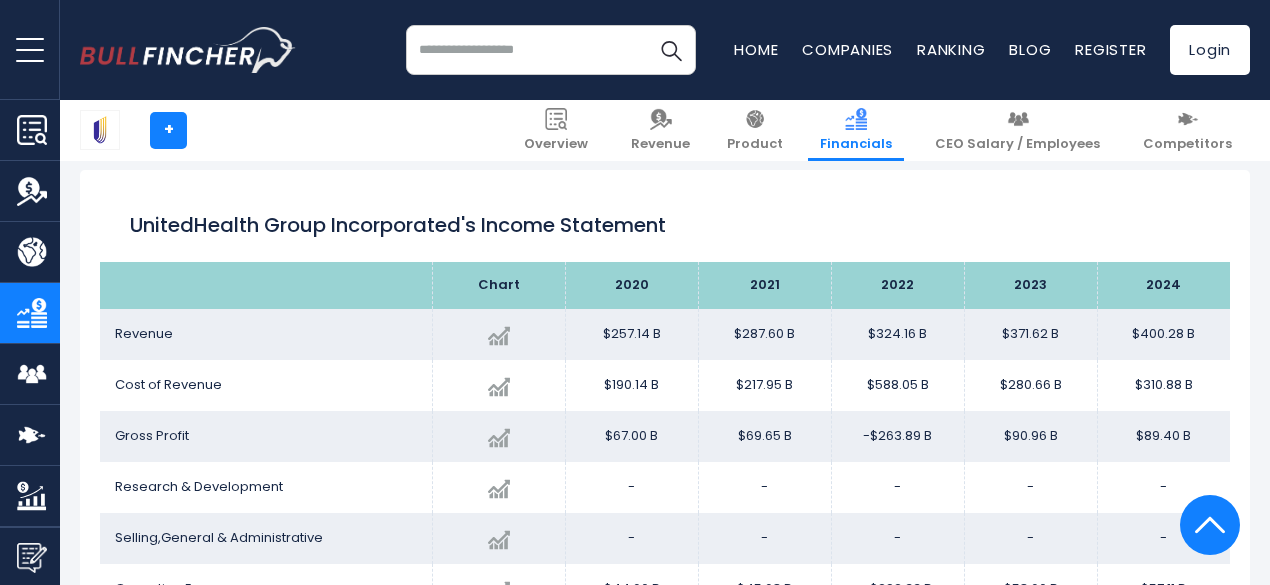 click at bounding box center [551, 50] 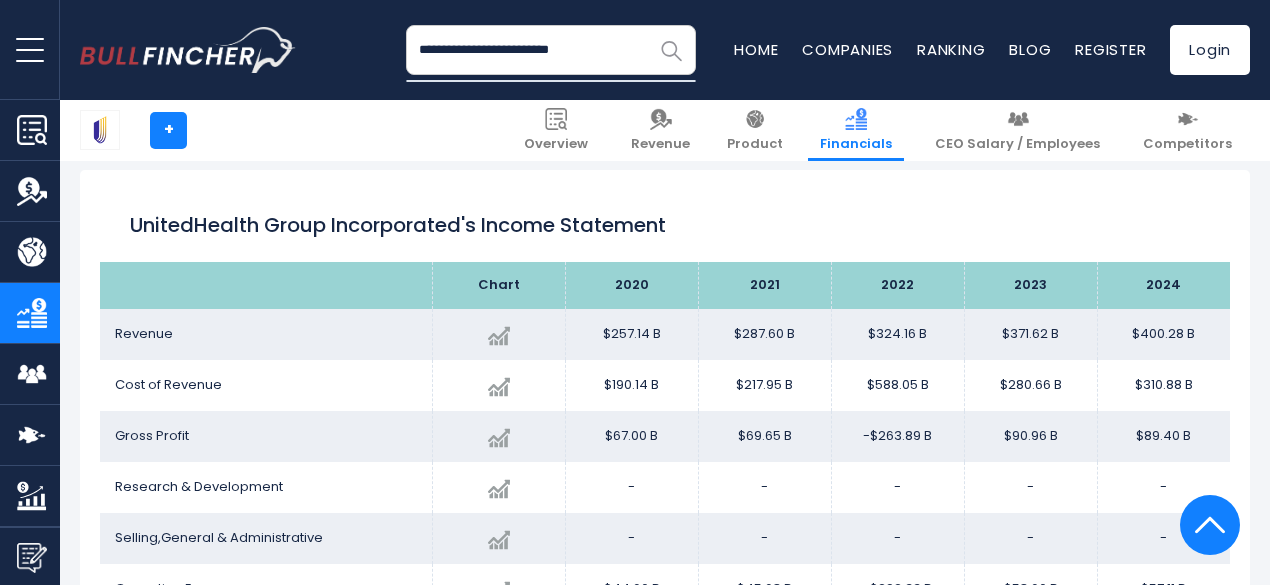 type on "**********" 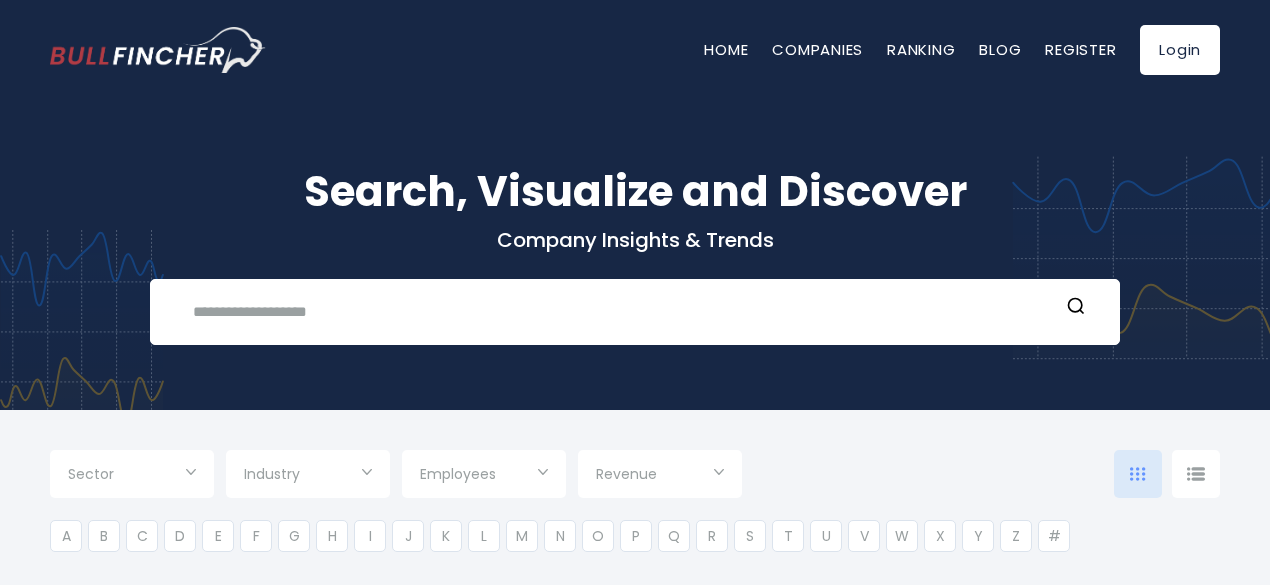 scroll, scrollTop: 0, scrollLeft: 0, axis: both 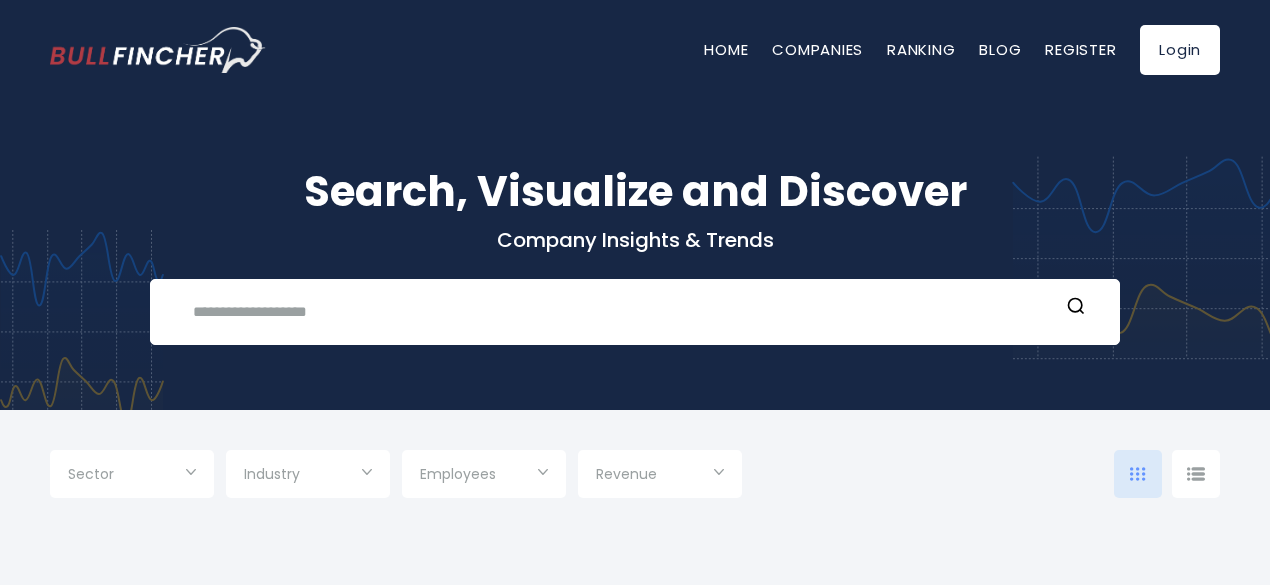 type on "***" 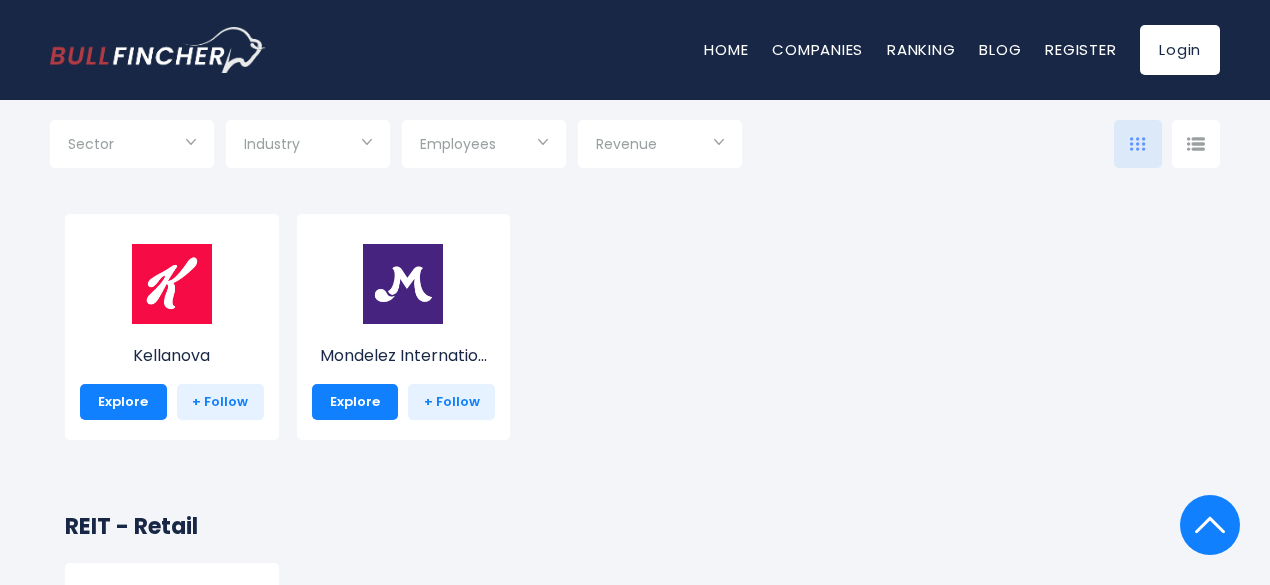 scroll, scrollTop: 8964, scrollLeft: 0, axis: vertical 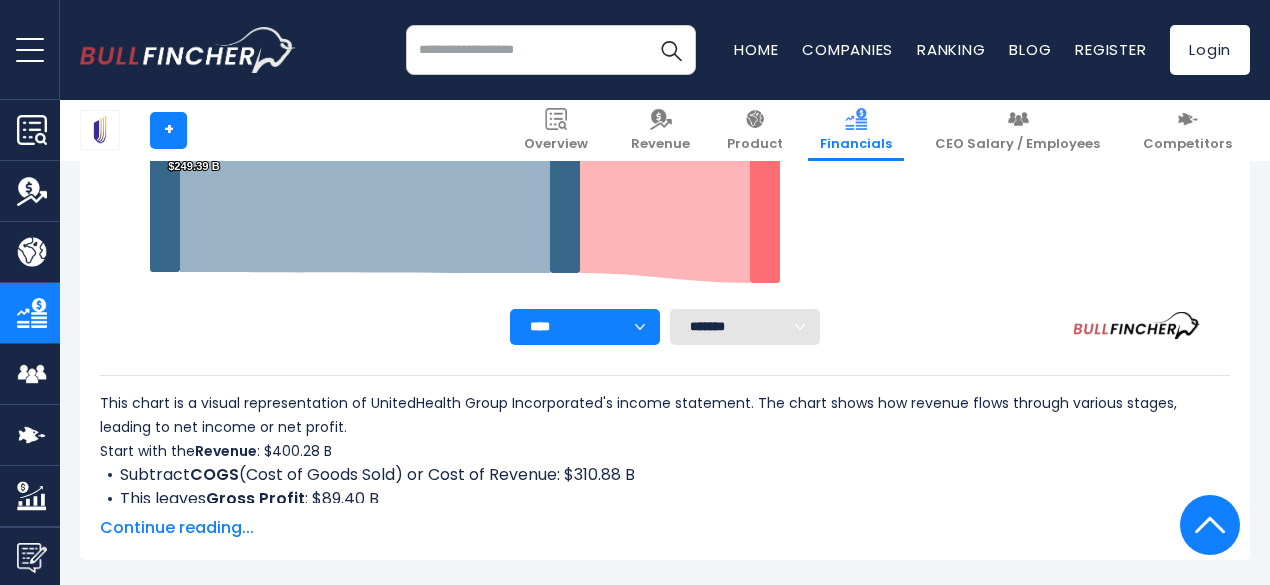 click on "Continue reading..." at bounding box center [665, 528] 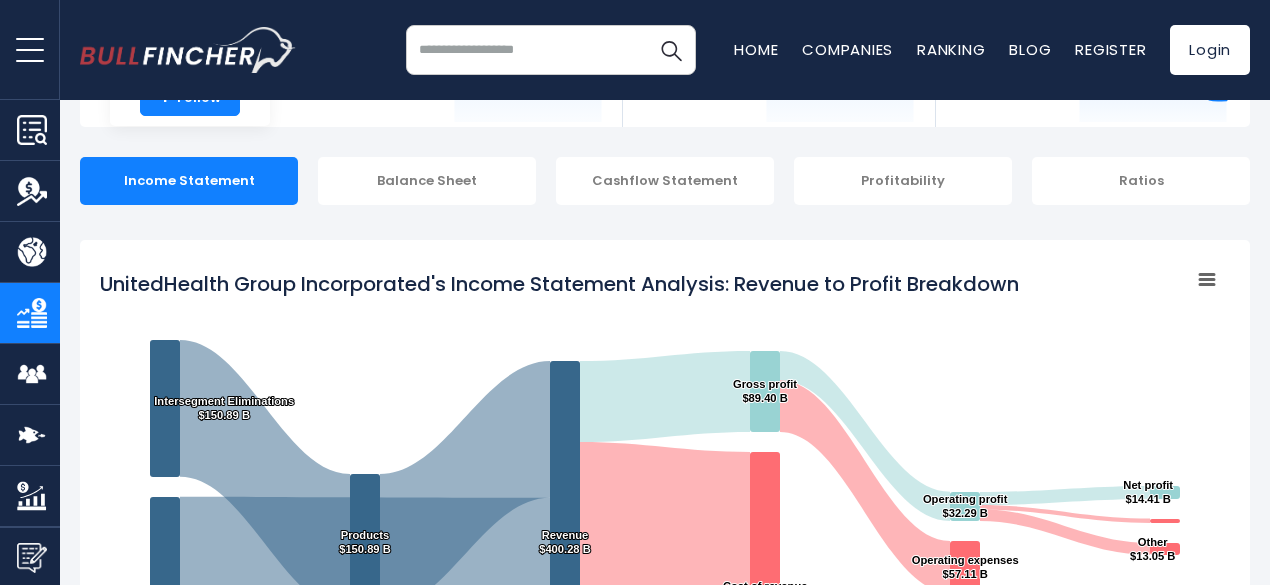 scroll, scrollTop: 0, scrollLeft: 0, axis: both 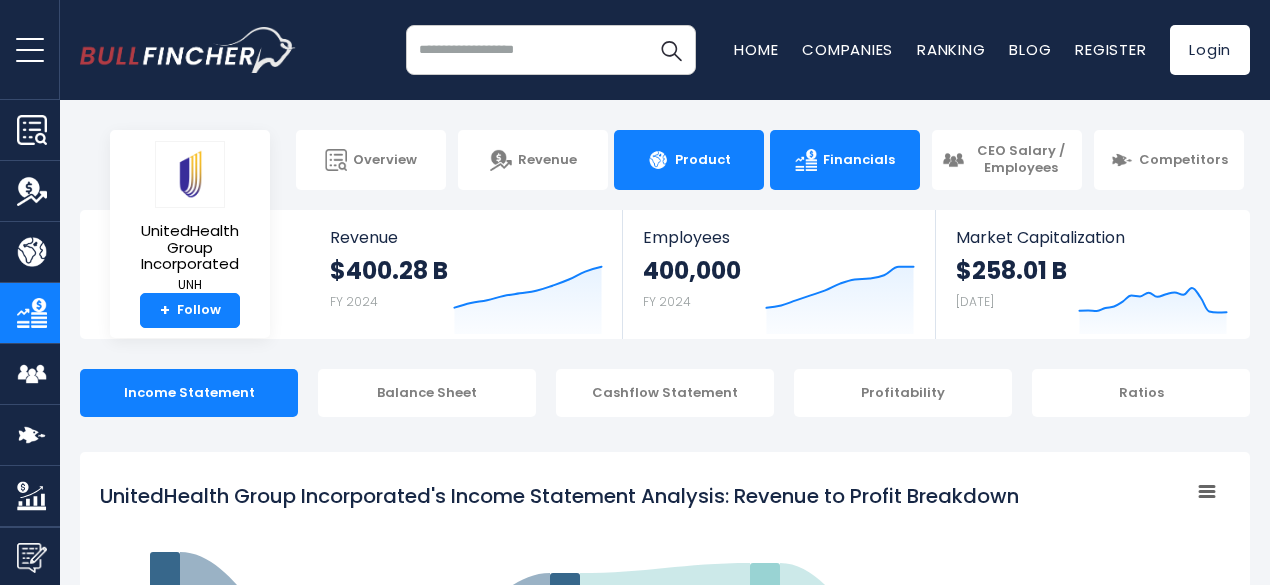 click on "Product" at bounding box center (689, 160) 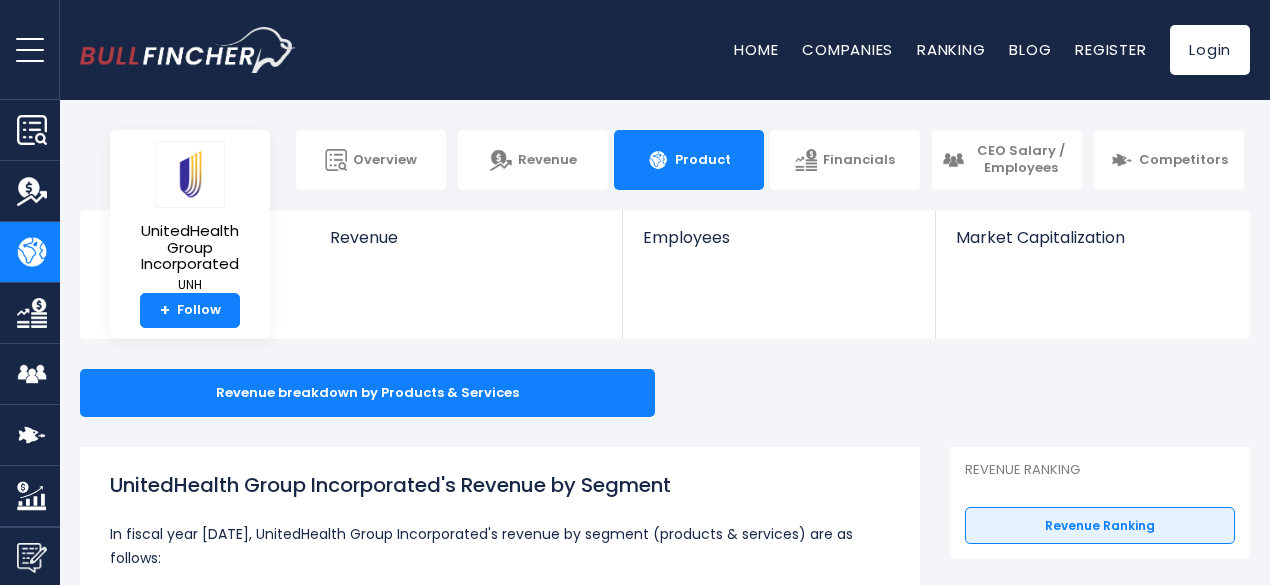 scroll, scrollTop: 0, scrollLeft: 0, axis: both 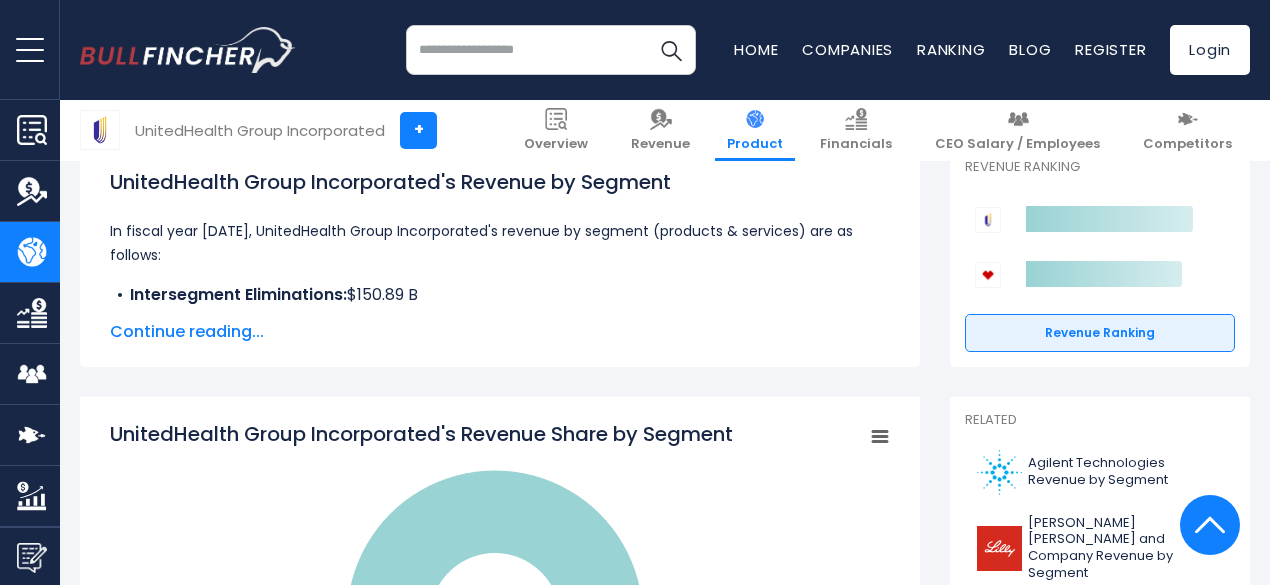 click on "Continue reading..." at bounding box center [500, 332] 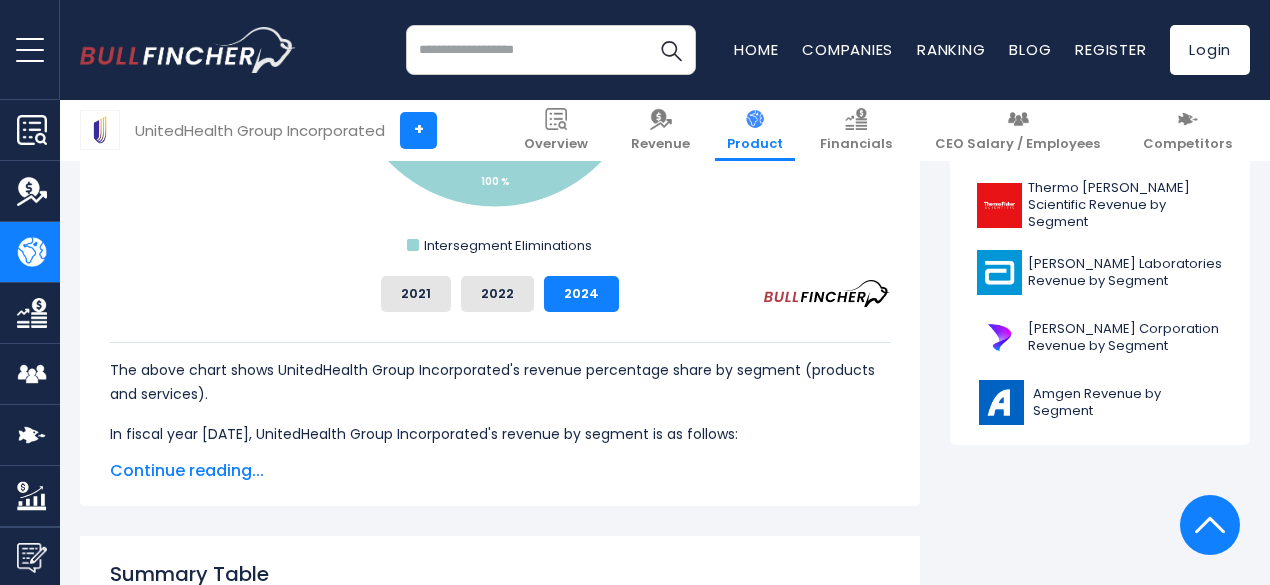 scroll, scrollTop: 995, scrollLeft: 0, axis: vertical 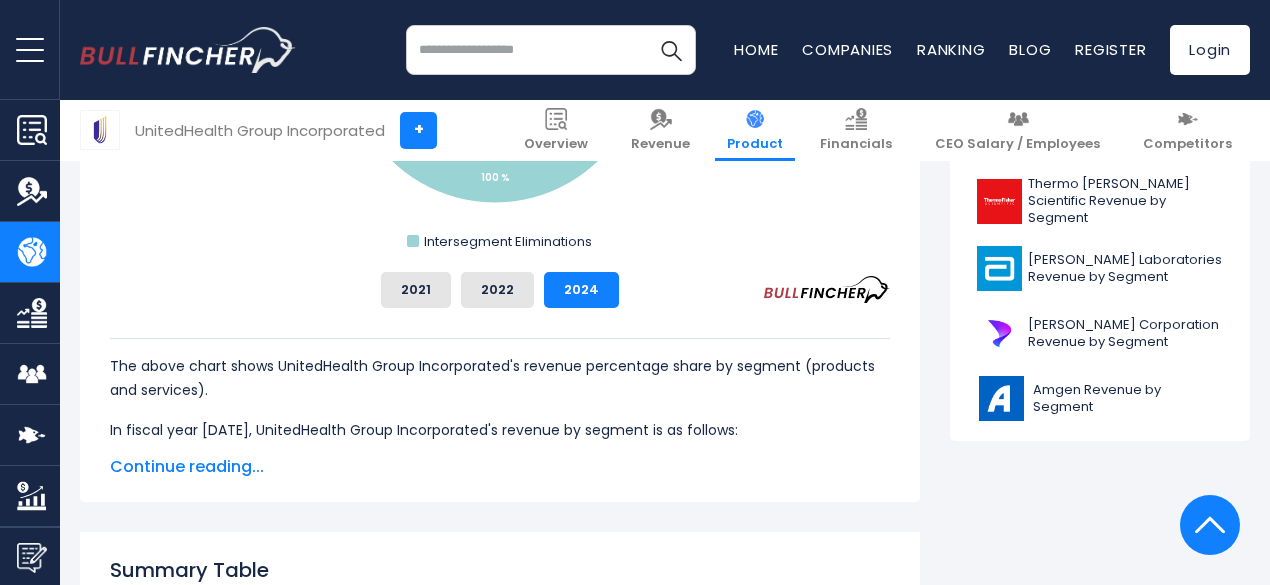 click on "Continue reading..." at bounding box center [500, 467] 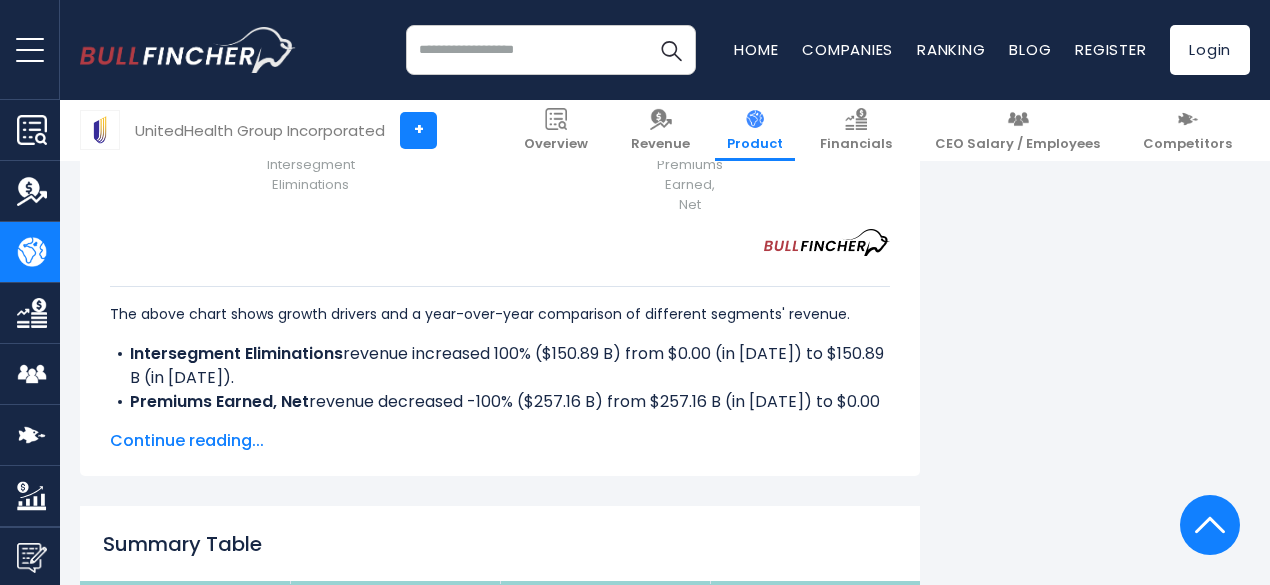 scroll, scrollTop: 3037, scrollLeft: 0, axis: vertical 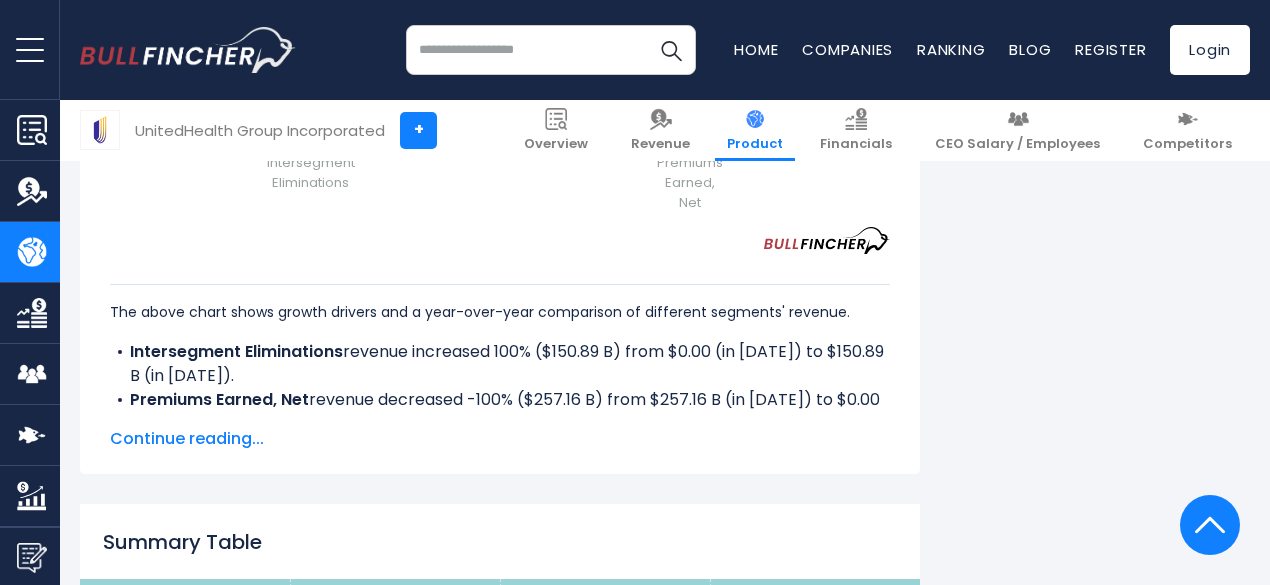 click on "Continue reading..." at bounding box center (500, 439) 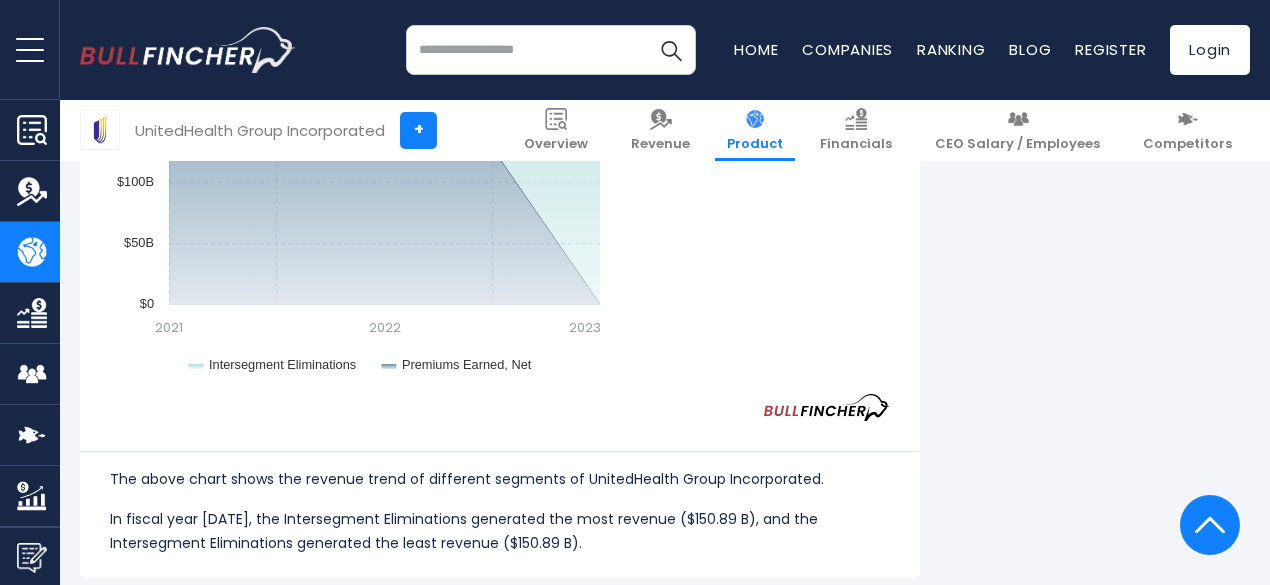 scroll, scrollTop: 2109, scrollLeft: 0, axis: vertical 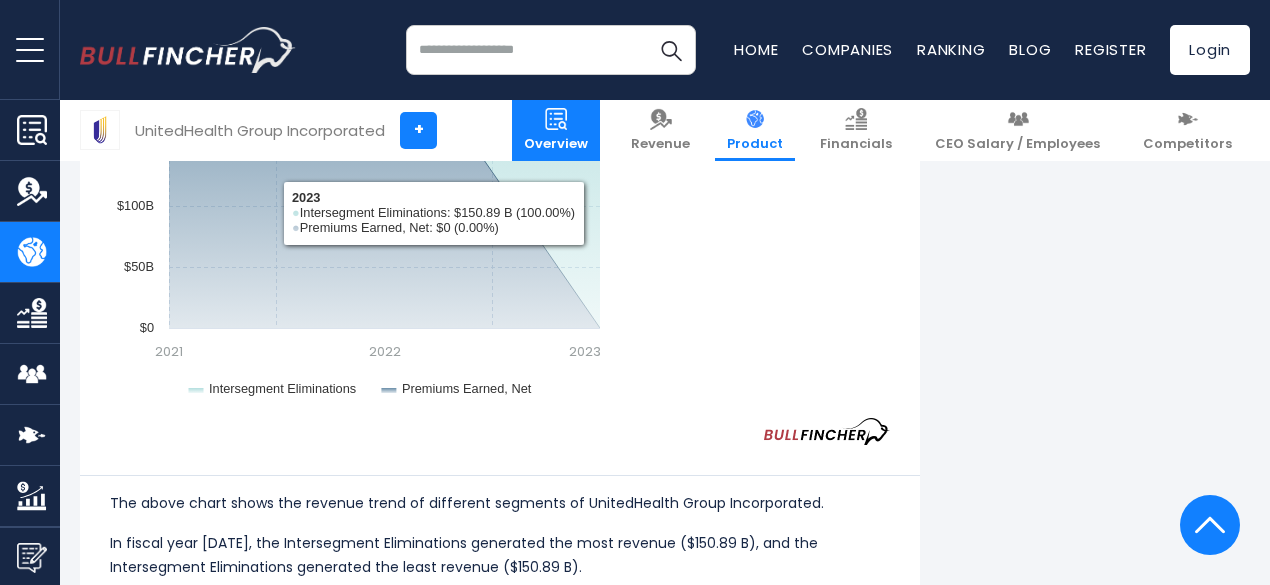 click on "Overview" at bounding box center [556, 130] 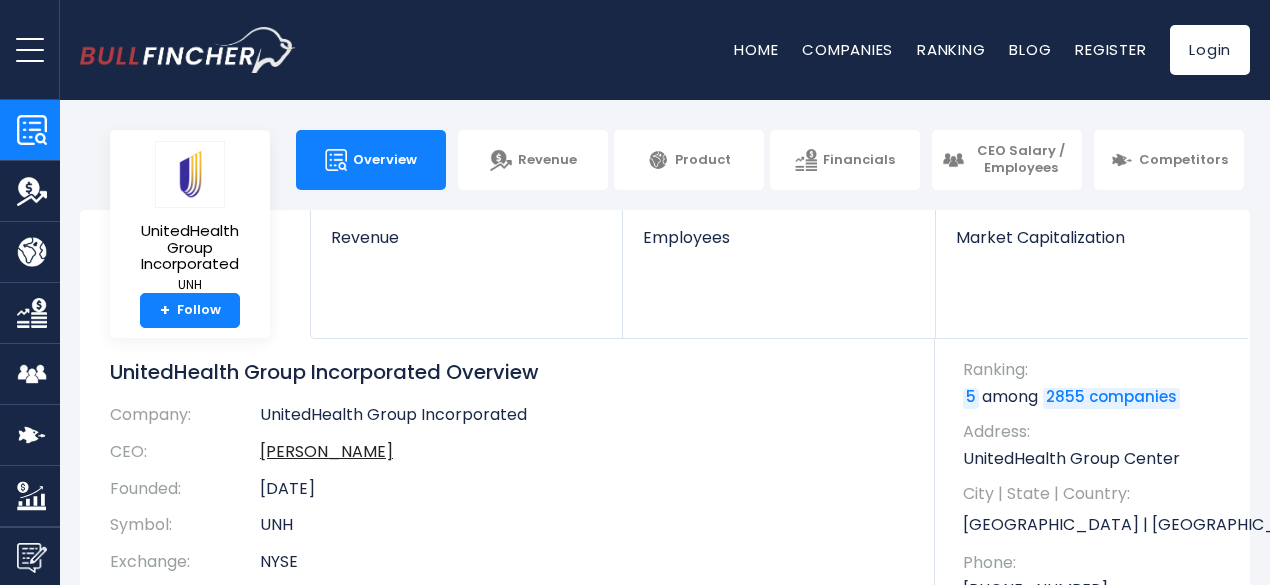 scroll, scrollTop: 0, scrollLeft: 0, axis: both 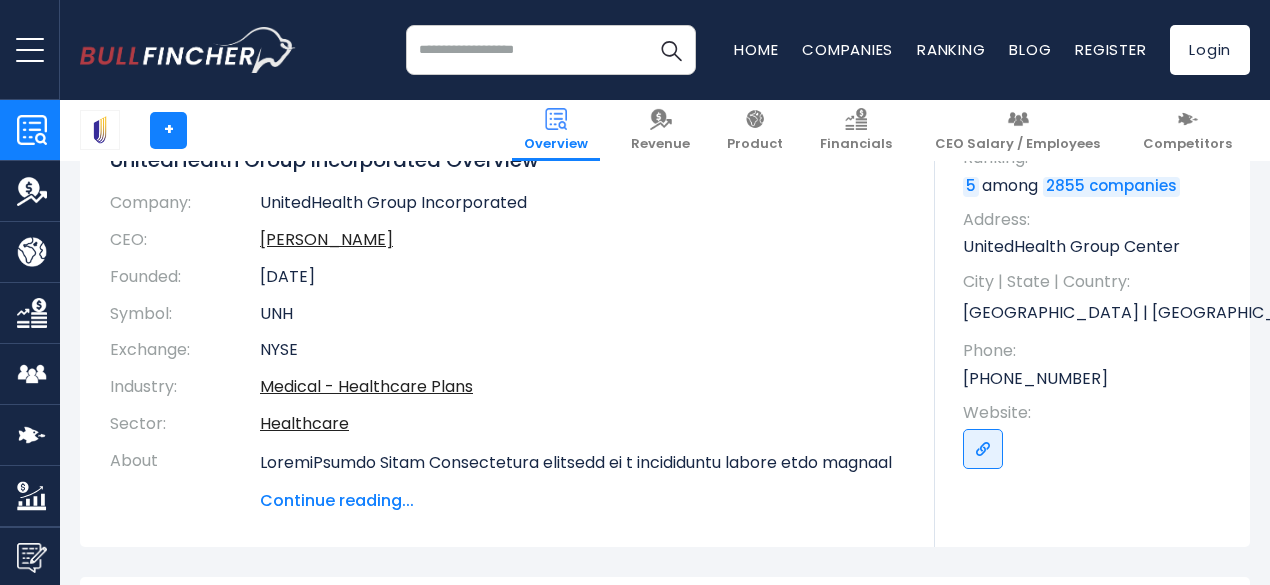 click on "Continue
reading..." at bounding box center (582, 501) 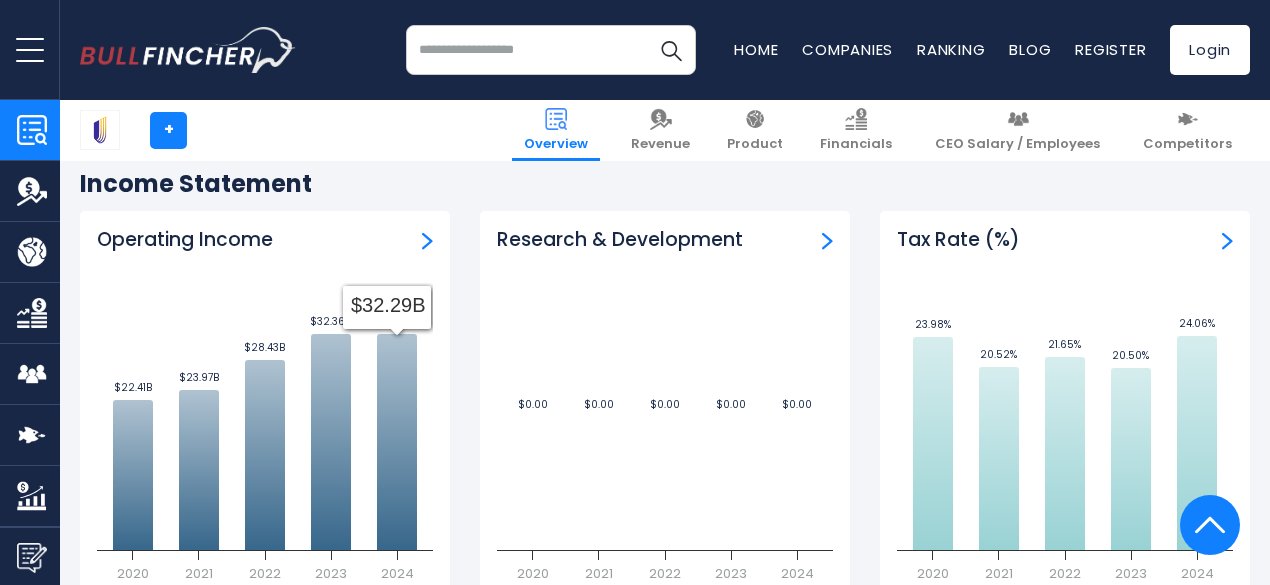 scroll, scrollTop: 3286, scrollLeft: 0, axis: vertical 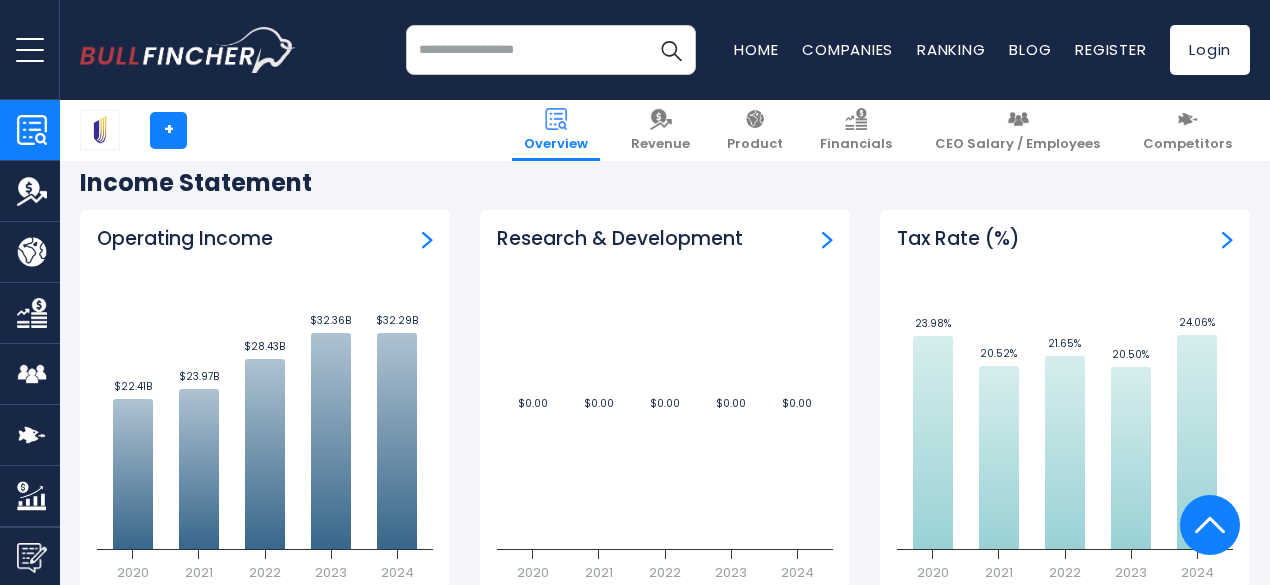 click at bounding box center [427, 240] 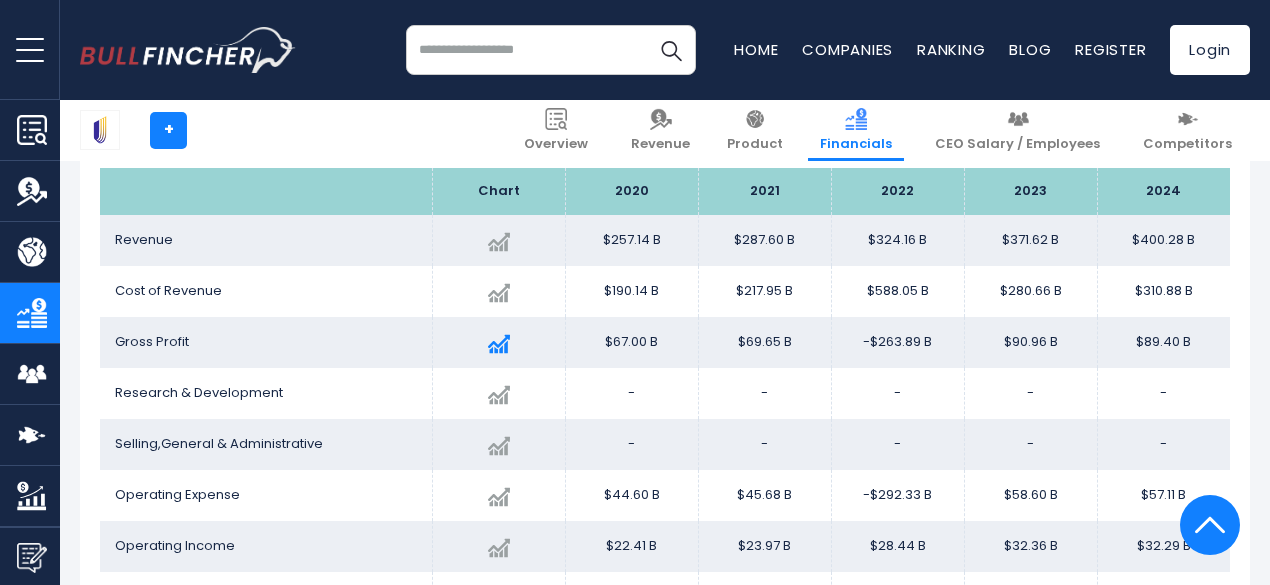 scroll, scrollTop: 376, scrollLeft: 0, axis: vertical 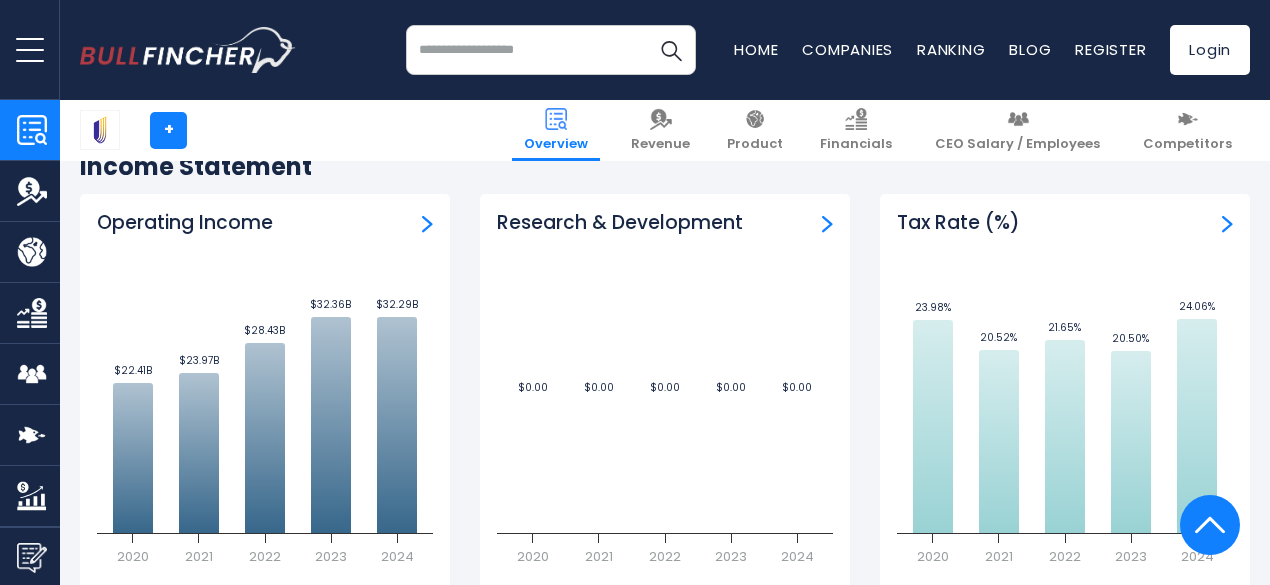 click at bounding box center (427, 224) 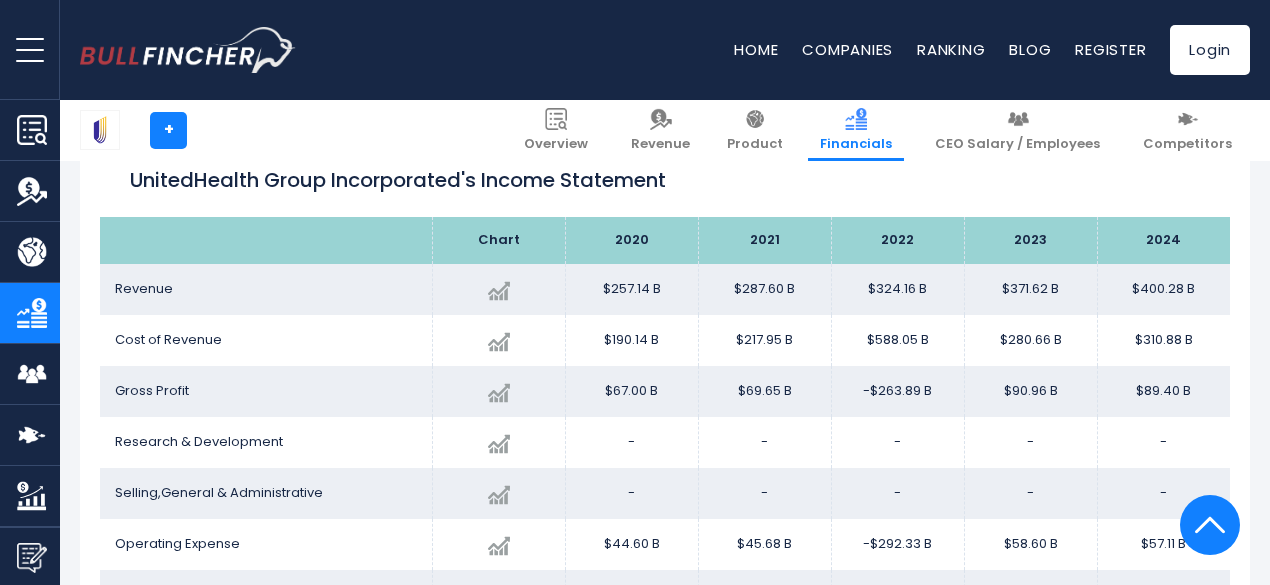 scroll, scrollTop: 328, scrollLeft: 0, axis: vertical 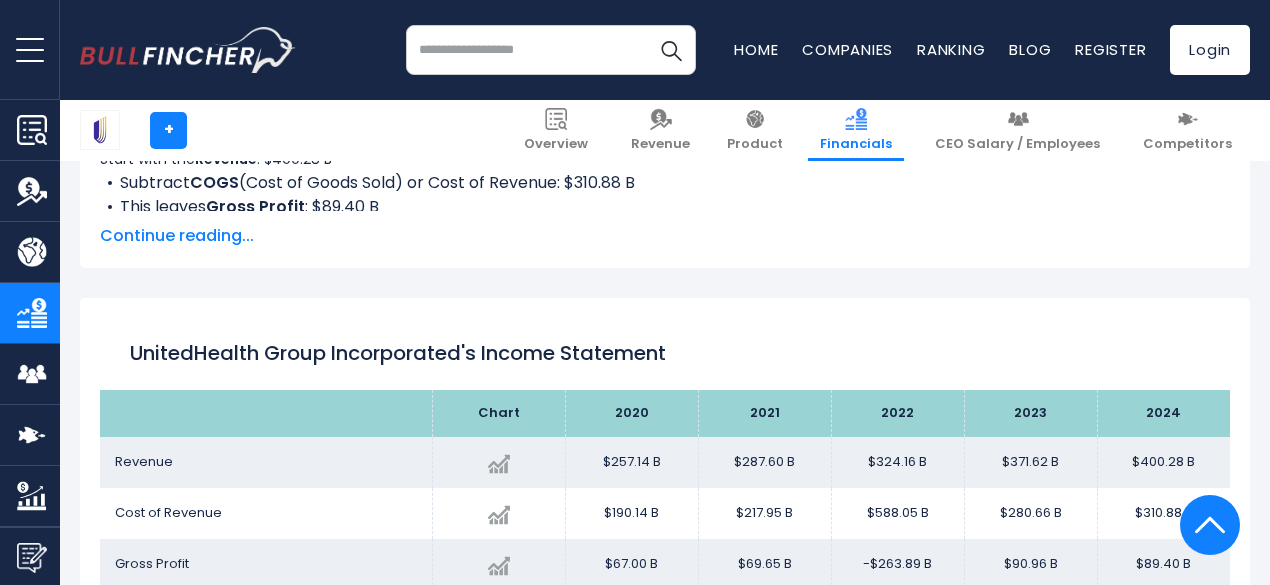click on "Continue reading..." at bounding box center (665, 236) 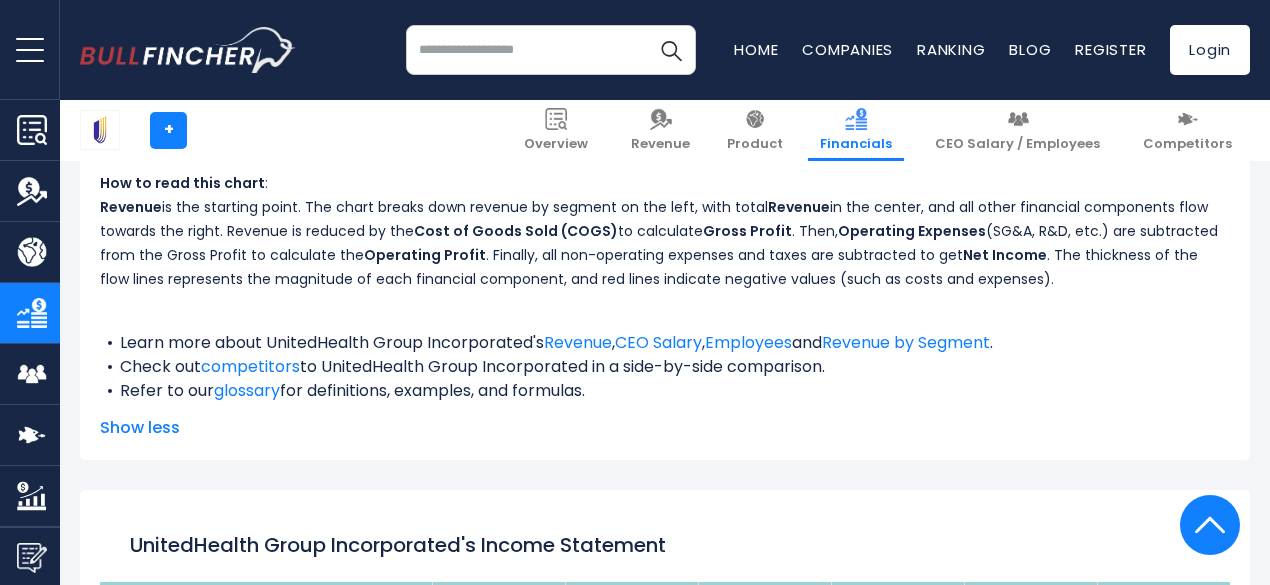 scroll, scrollTop: 1197, scrollLeft: 0, axis: vertical 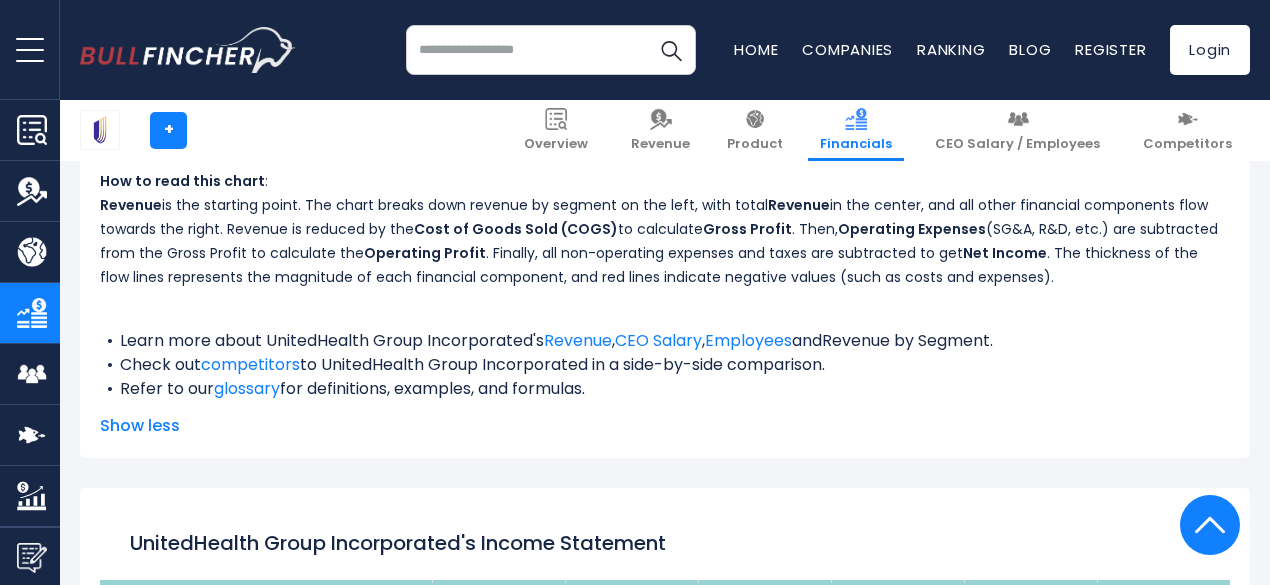 click on "Revenue by Segment" at bounding box center [906, 340] 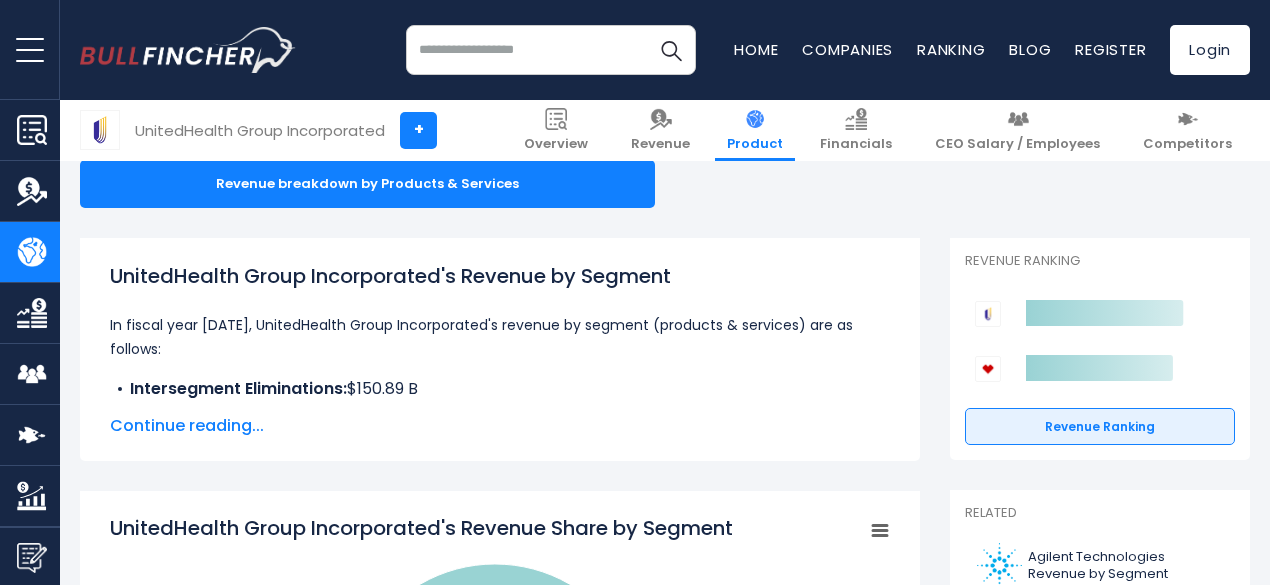 scroll, scrollTop: 209, scrollLeft: 0, axis: vertical 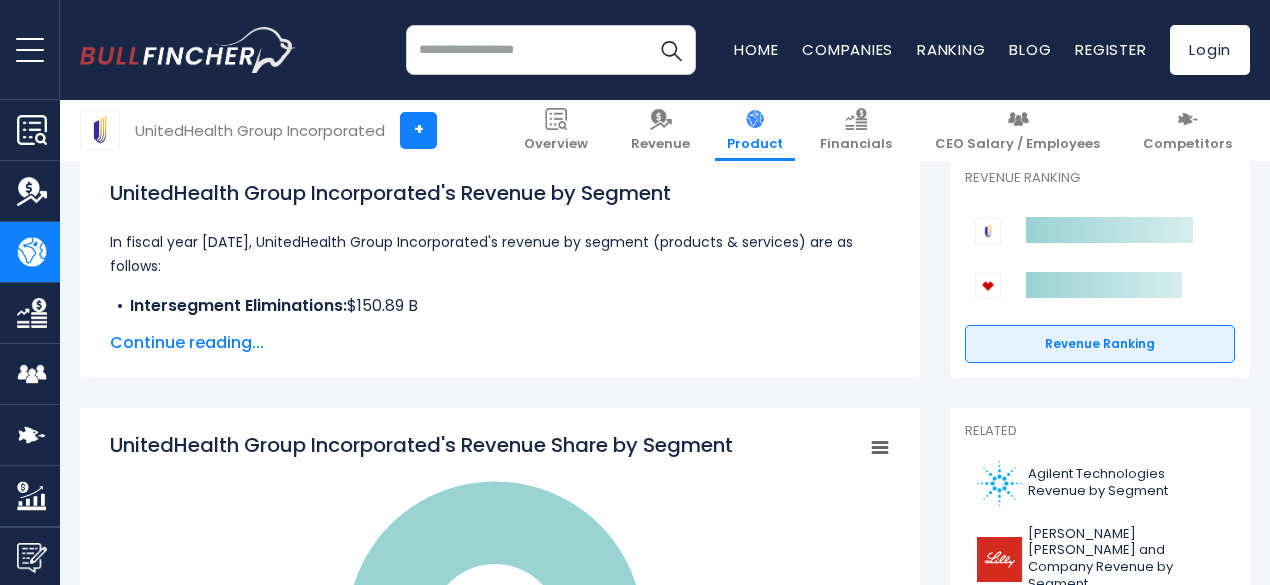 click on "Continue reading..." at bounding box center (500, 343) 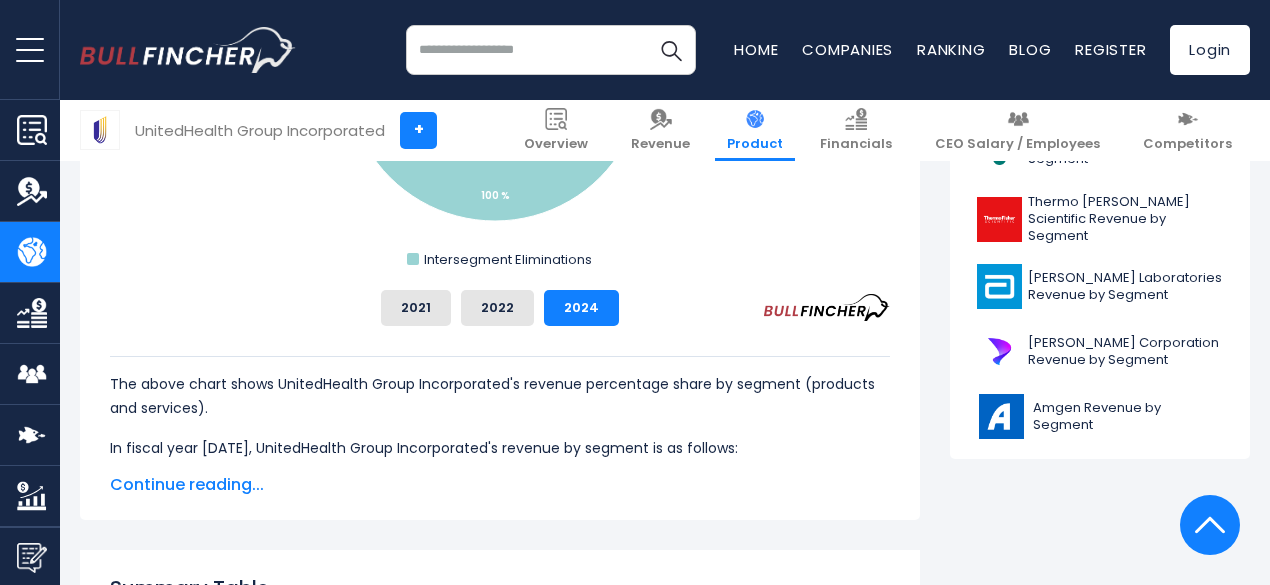 scroll, scrollTop: 980, scrollLeft: 0, axis: vertical 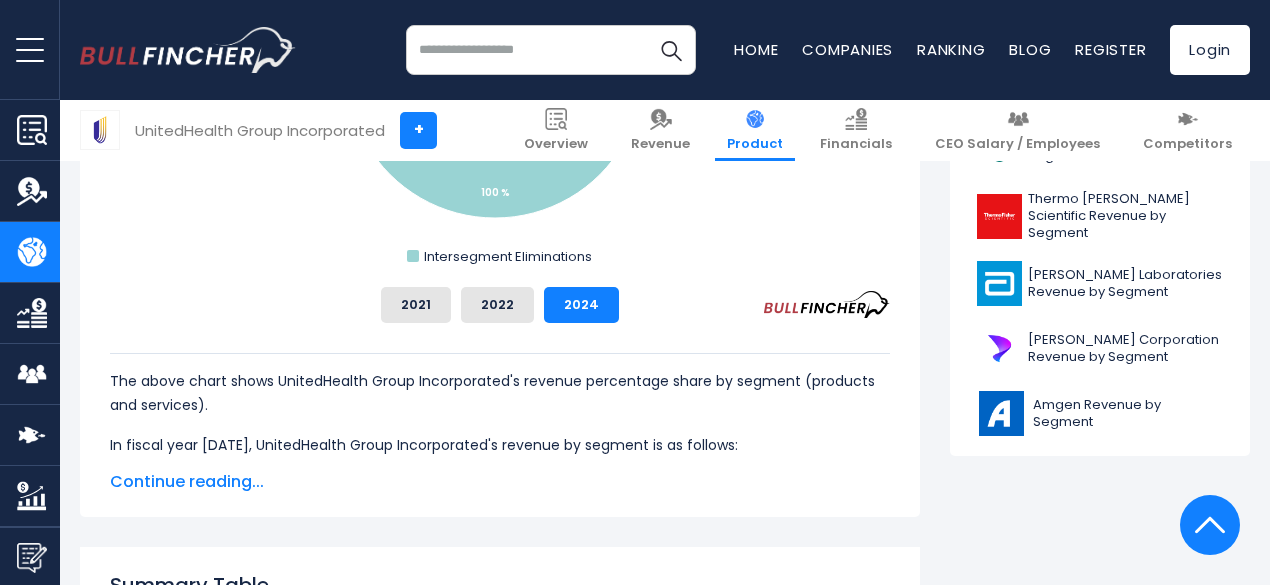 click on "Continue reading..." at bounding box center (500, 482) 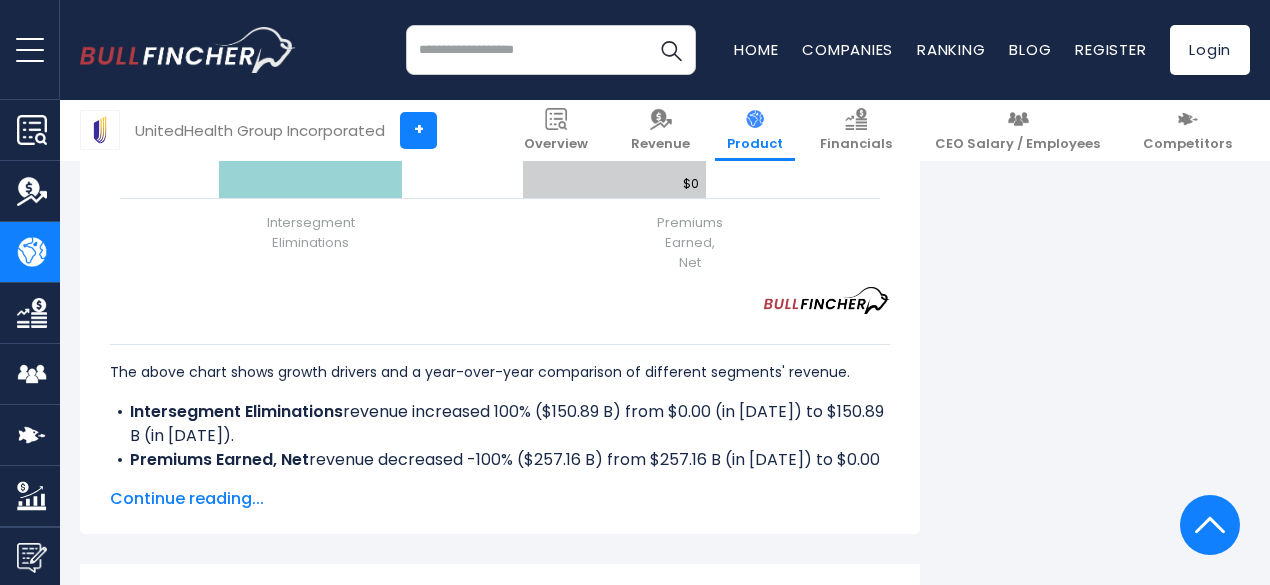scroll, scrollTop: 2978, scrollLeft: 0, axis: vertical 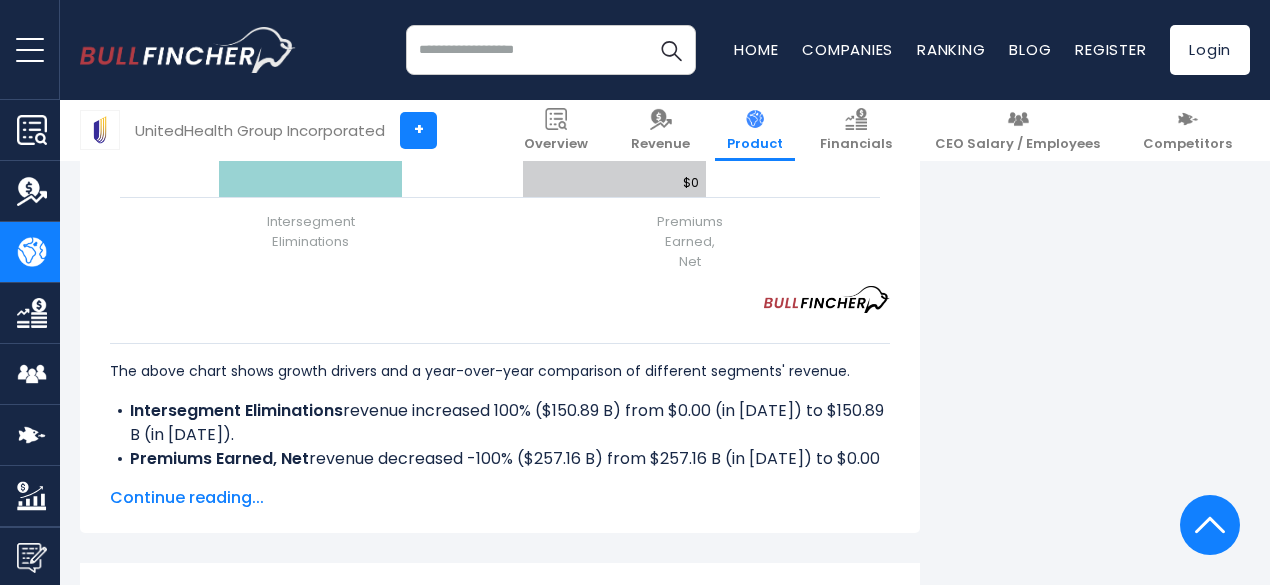 click on "Continue reading..." at bounding box center (500, 498) 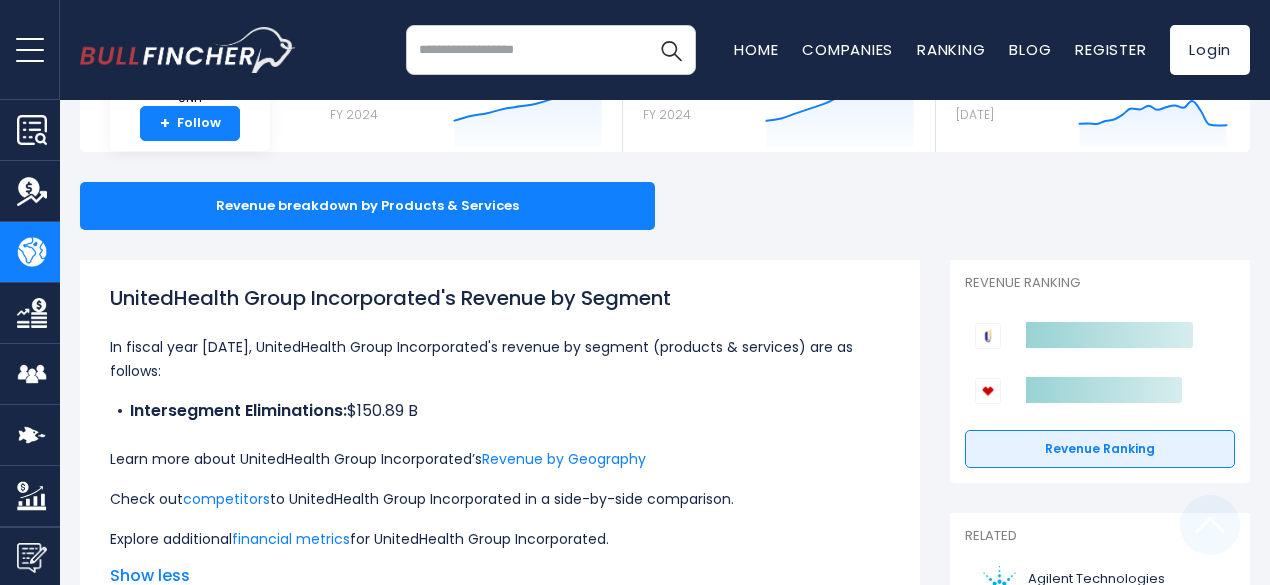 scroll, scrollTop: 0, scrollLeft: 0, axis: both 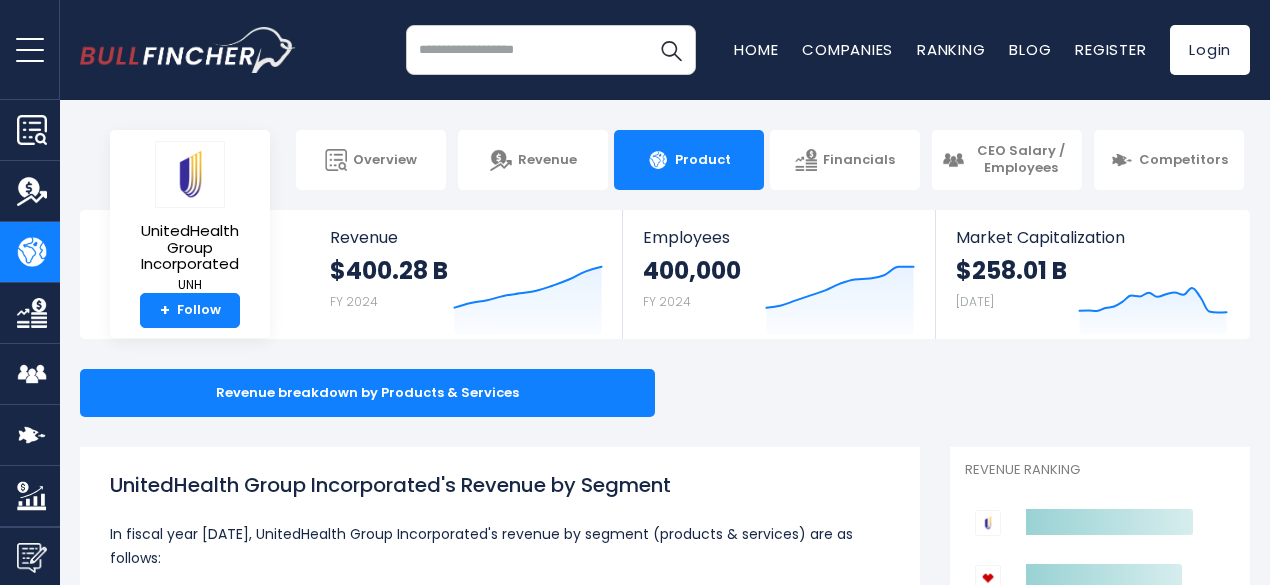 click at bounding box center [32, 313] 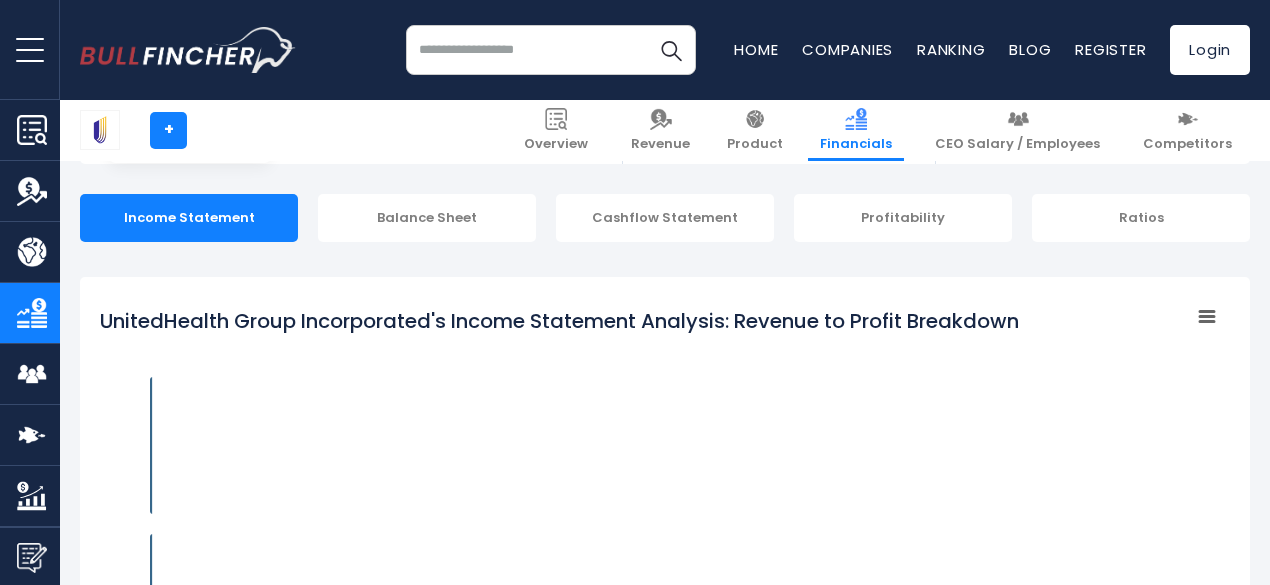 scroll, scrollTop: 175, scrollLeft: 0, axis: vertical 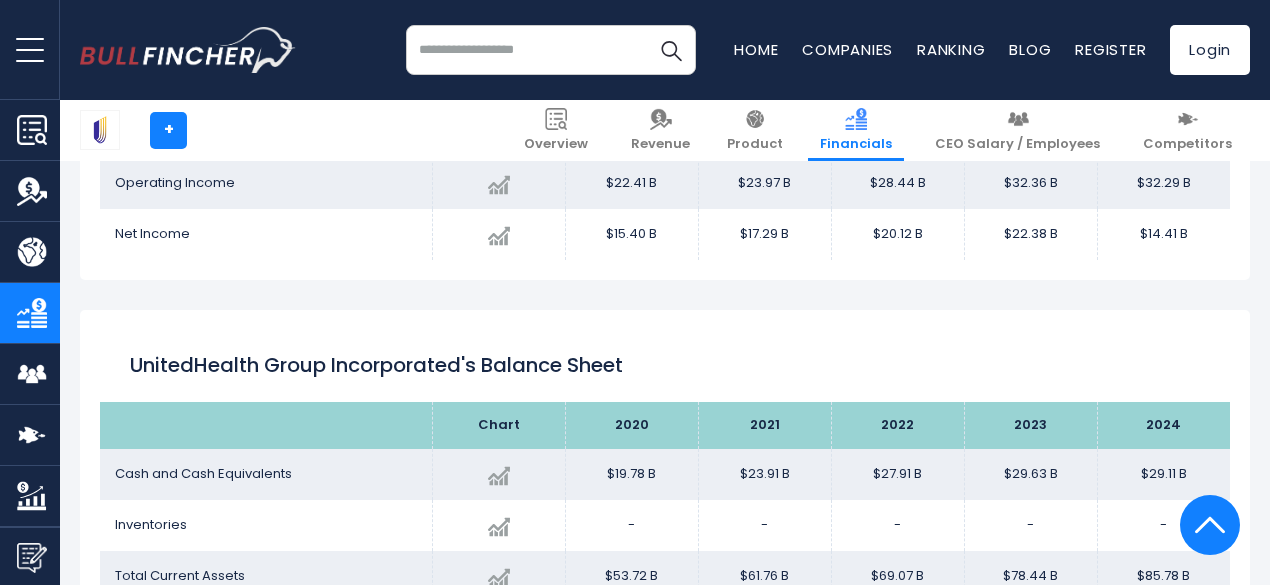 click at bounding box center (32, 374) 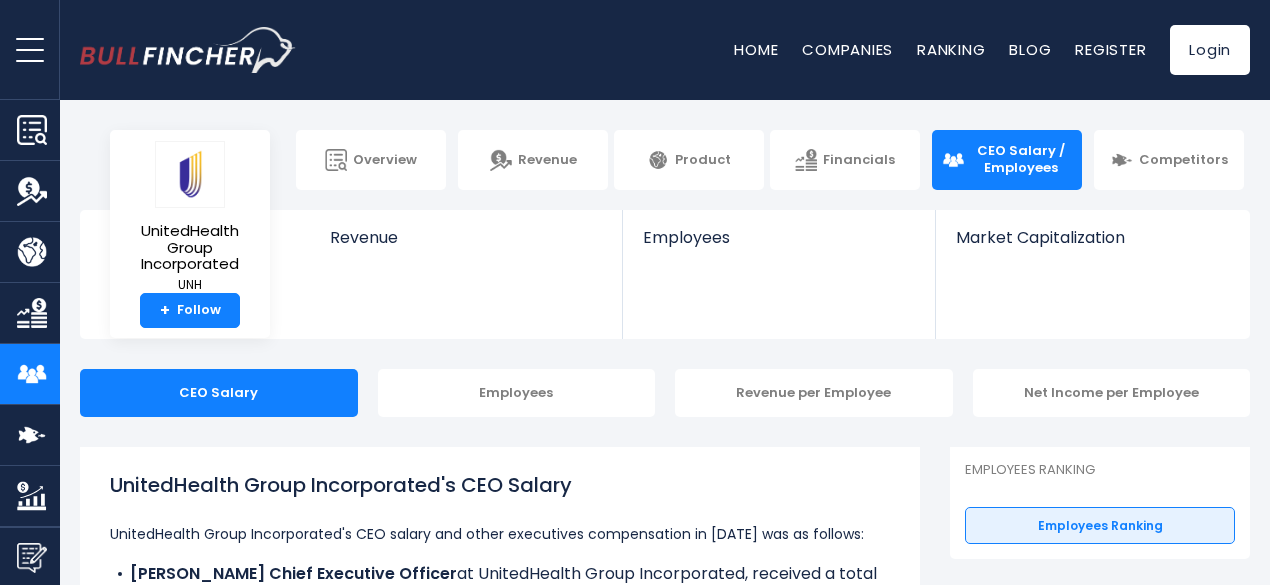 scroll, scrollTop: 0, scrollLeft: 0, axis: both 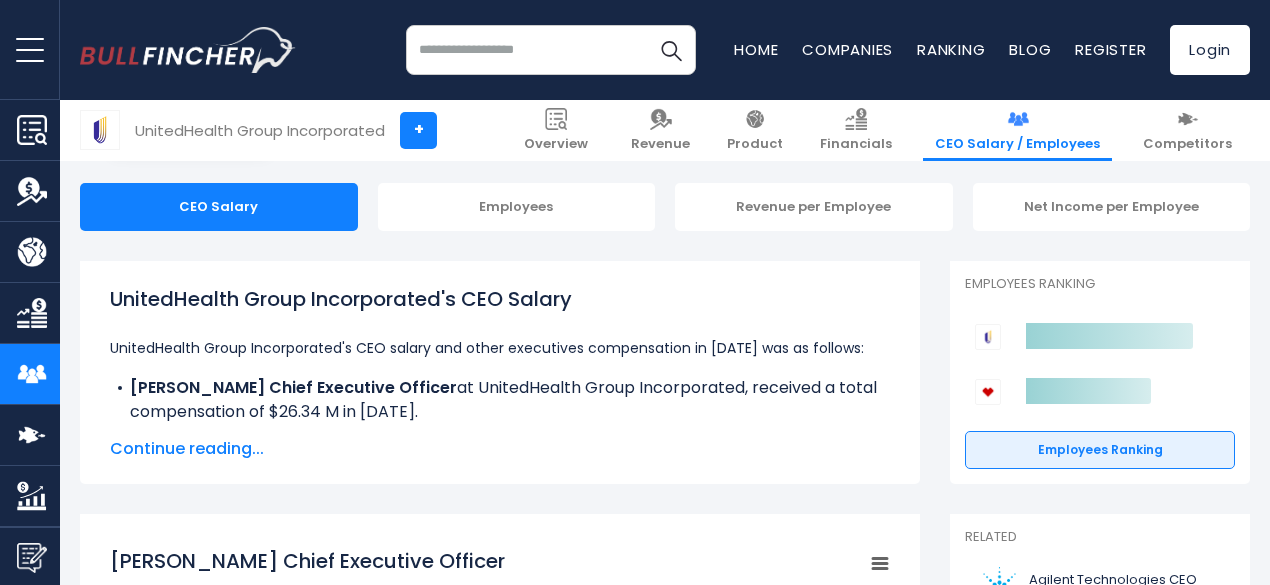 click at bounding box center (32, 496) 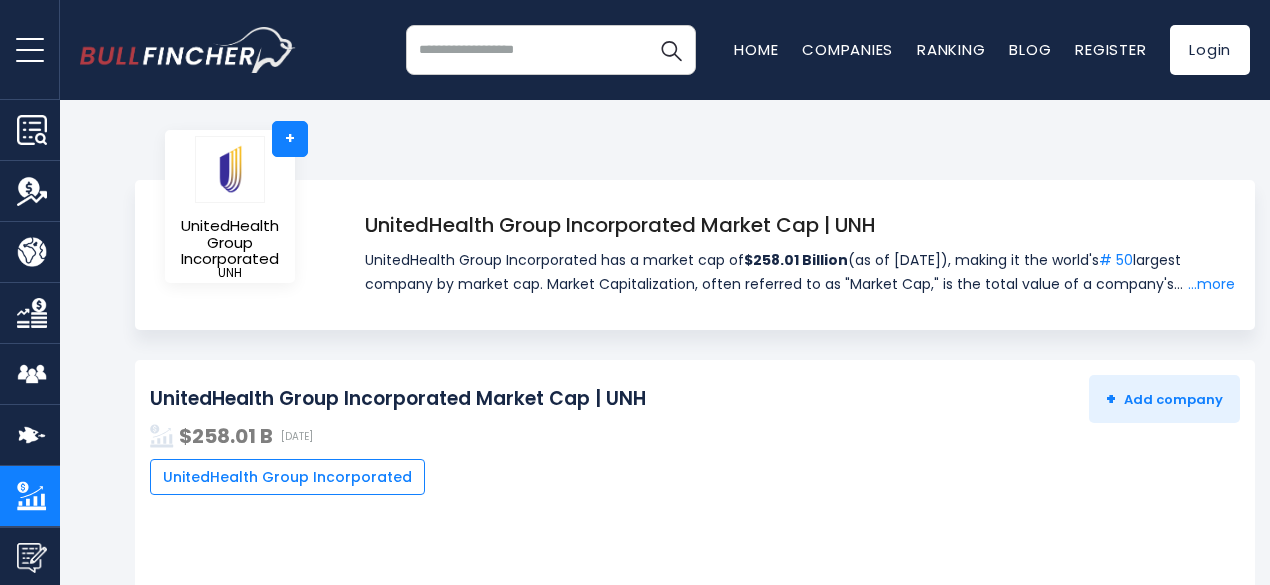 scroll, scrollTop: 0, scrollLeft: 0, axis: both 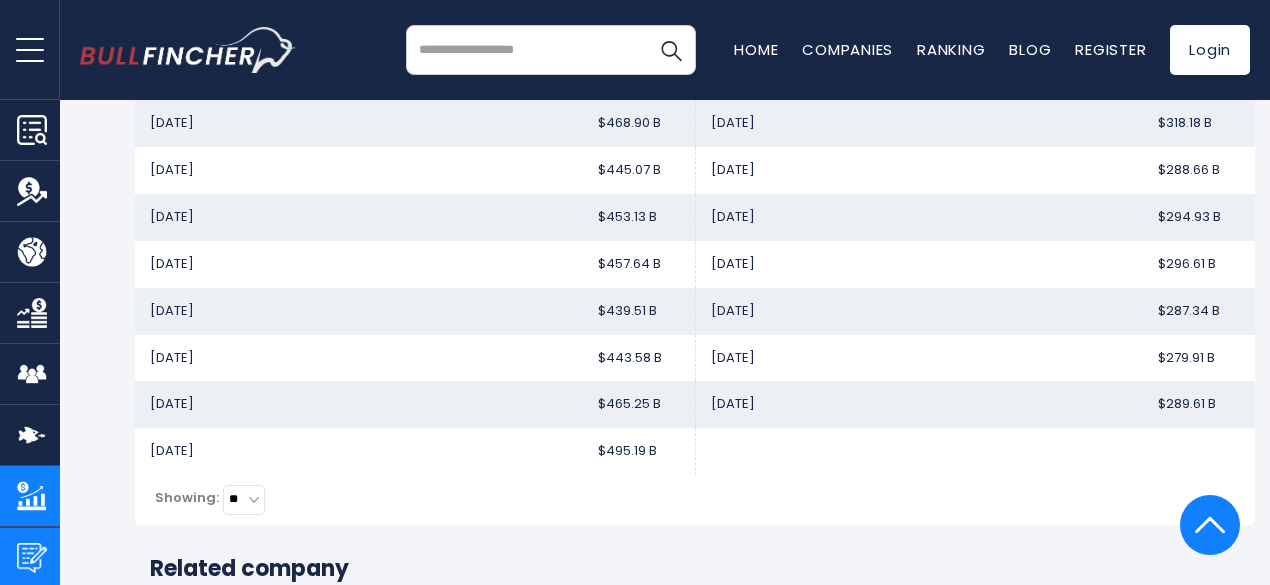 click at bounding box center [32, 558] 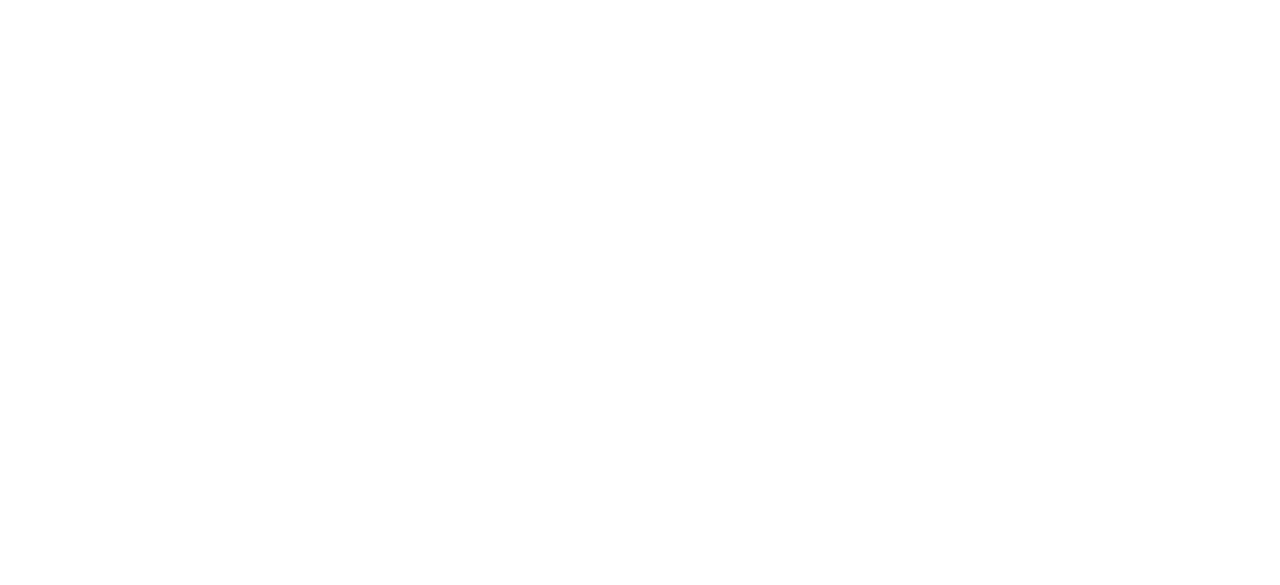 scroll, scrollTop: 0, scrollLeft: 0, axis: both 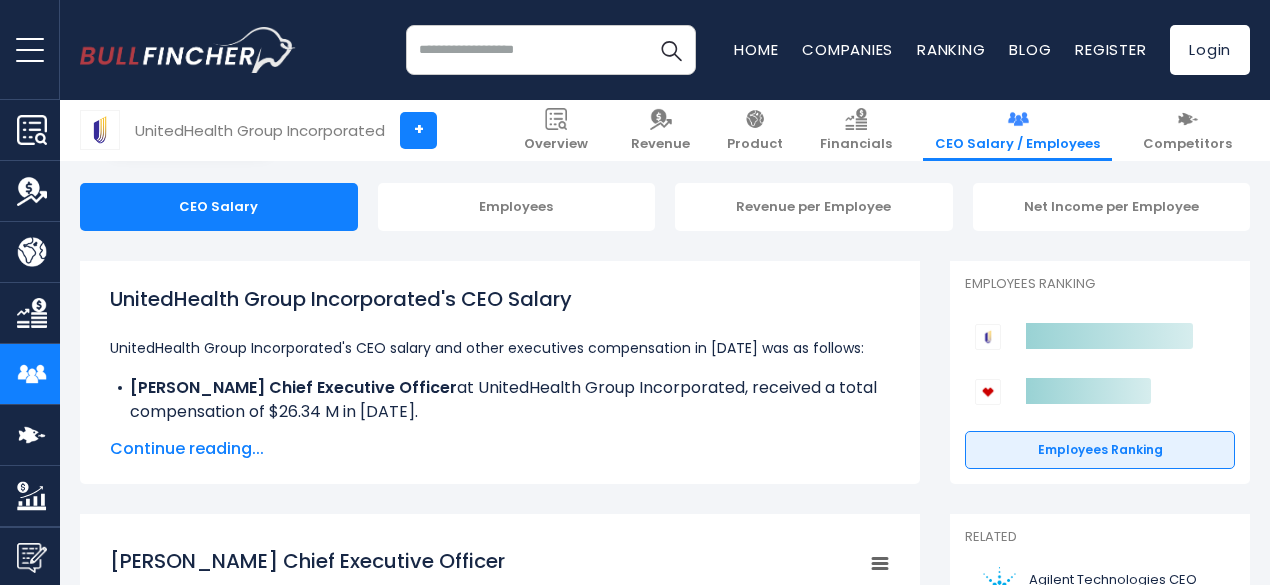 click at bounding box center [32, 130] 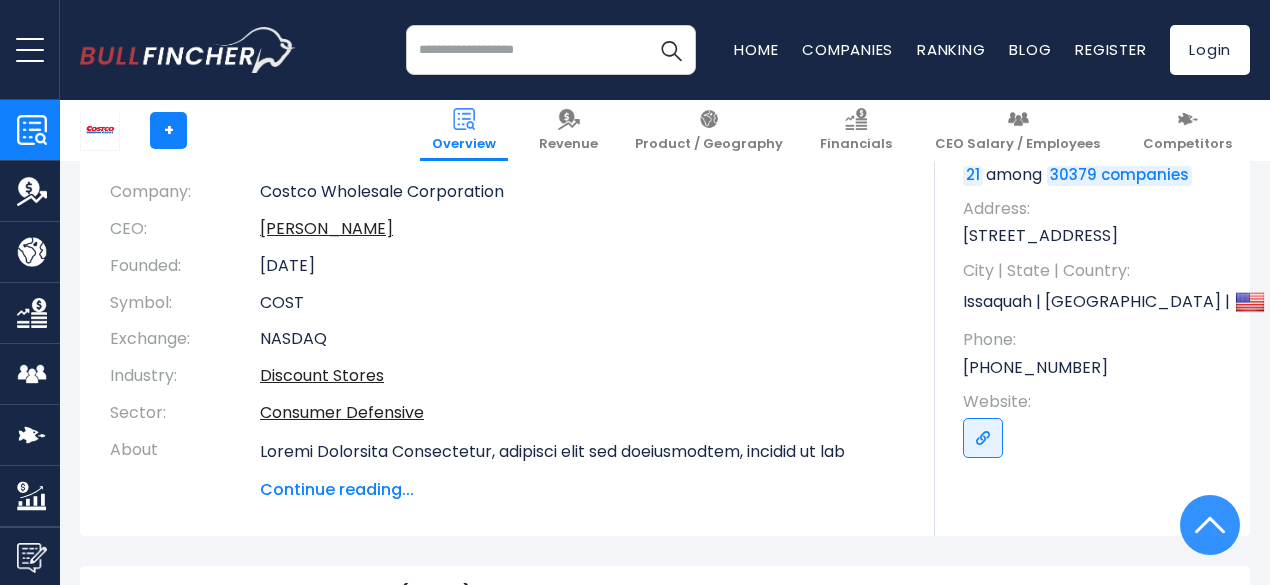 scroll, scrollTop: 590, scrollLeft: 0, axis: vertical 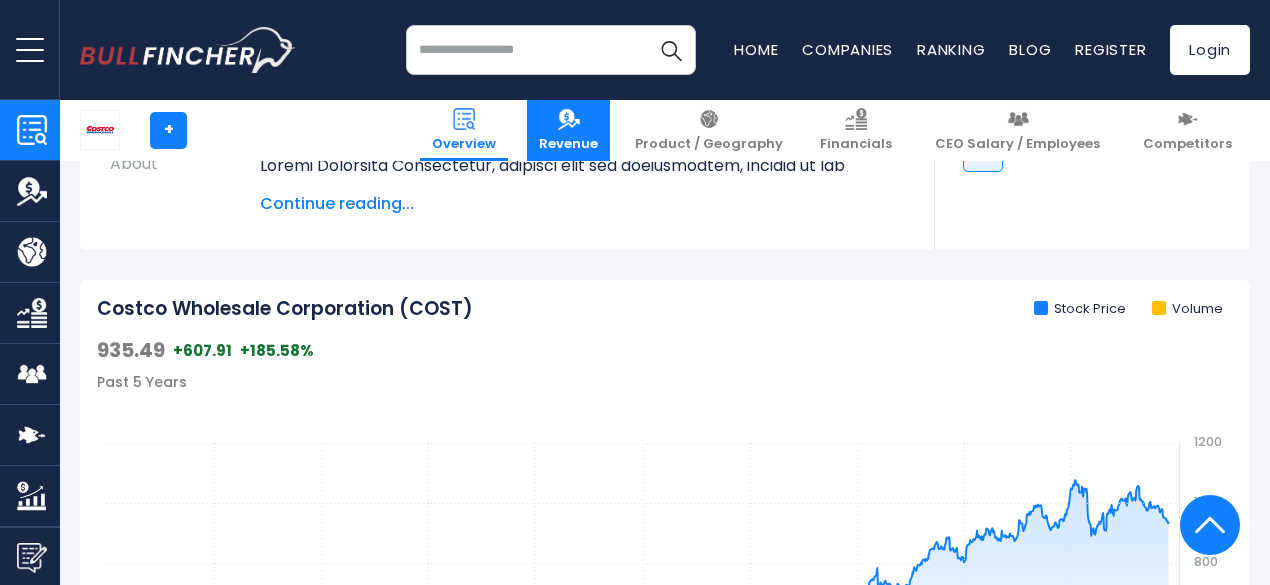 click at bounding box center [569, 119] 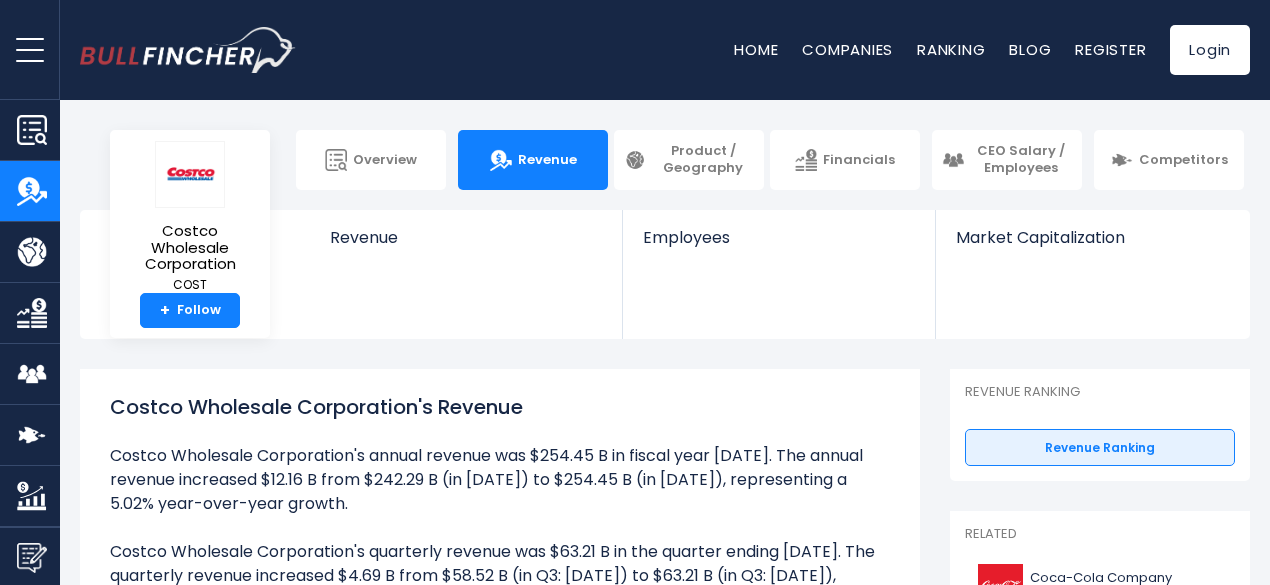 scroll, scrollTop: 0, scrollLeft: 0, axis: both 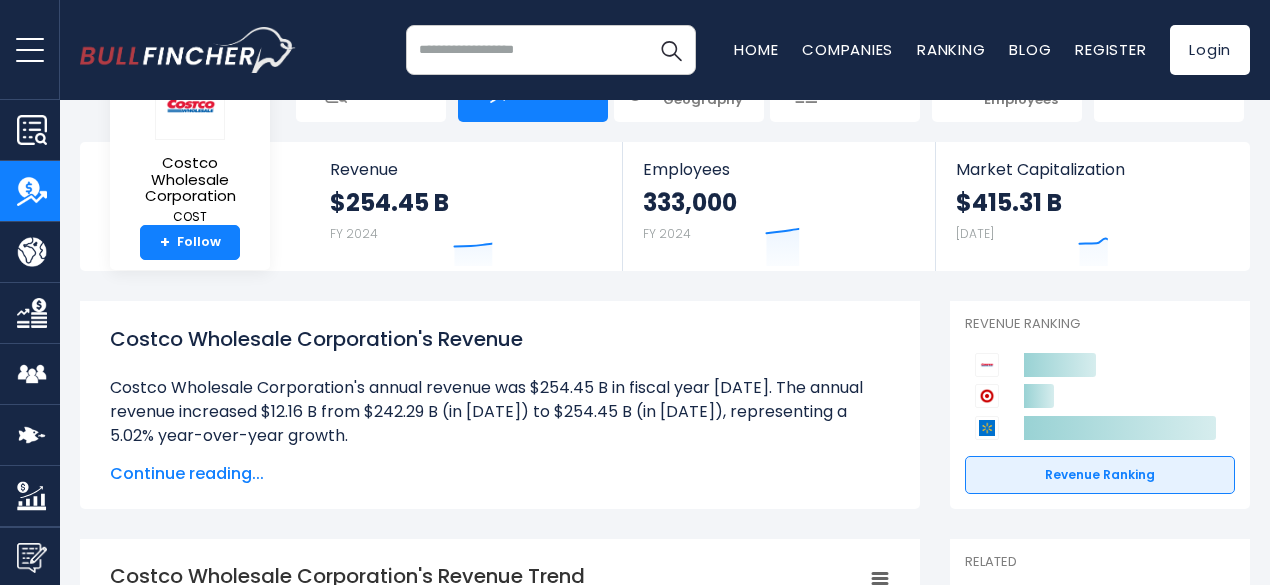 click on "Continue reading..." at bounding box center [500, 474] 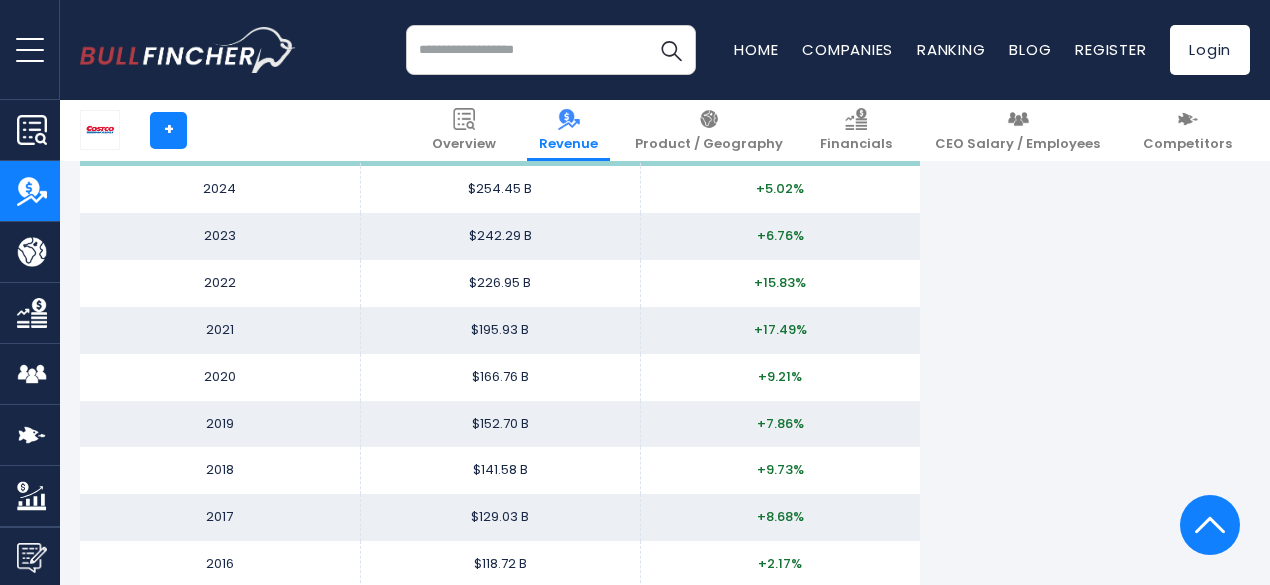 scroll, scrollTop: 2533, scrollLeft: 0, axis: vertical 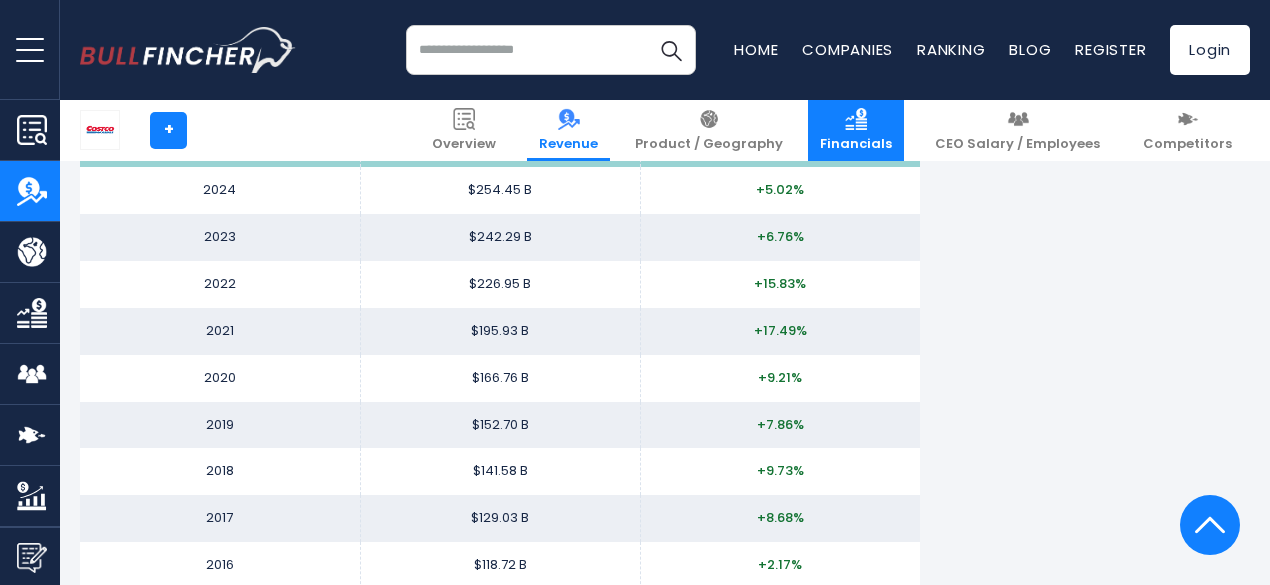 click on "Financials" at bounding box center [856, 130] 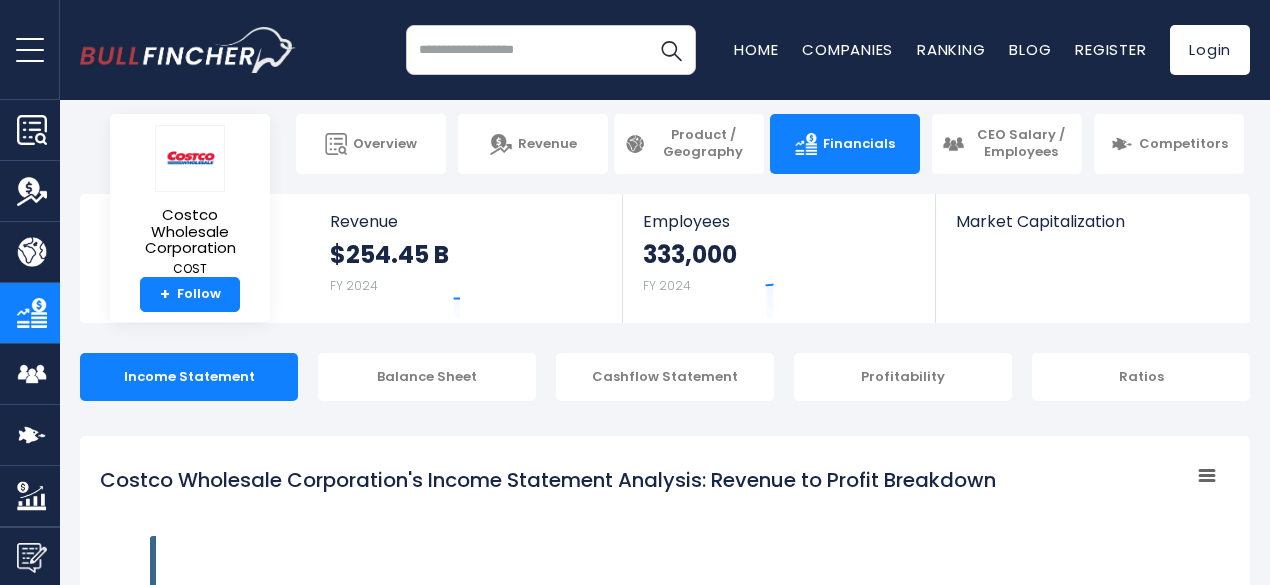 scroll, scrollTop: 68, scrollLeft: 0, axis: vertical 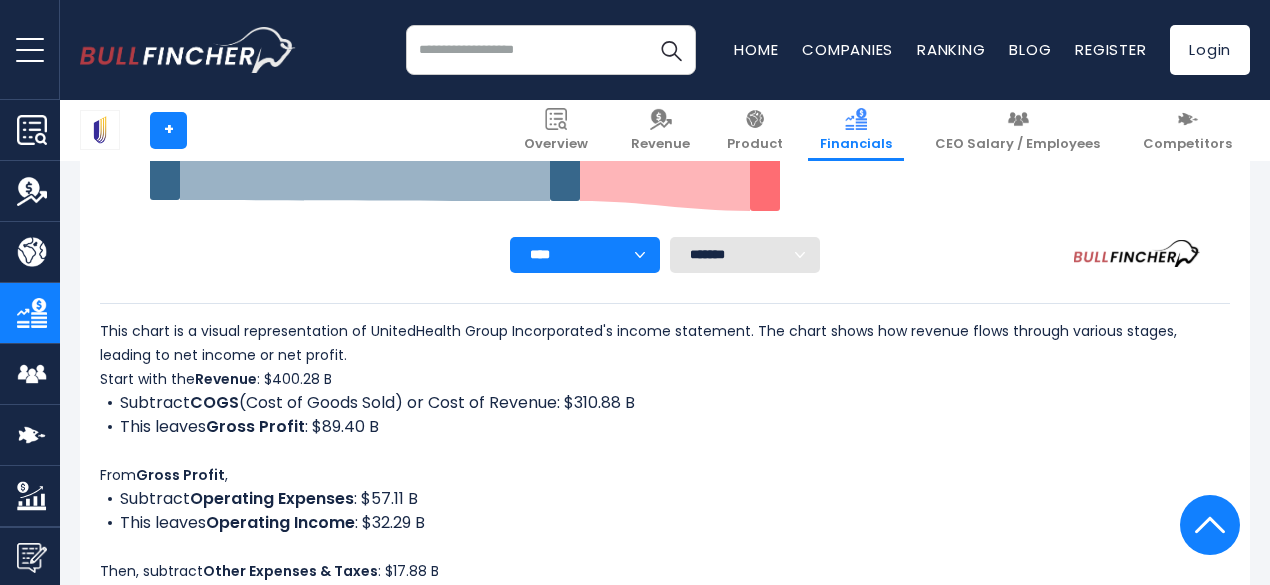 click on "**** **** **** **** **** ****" at bounding box center [585, 255] 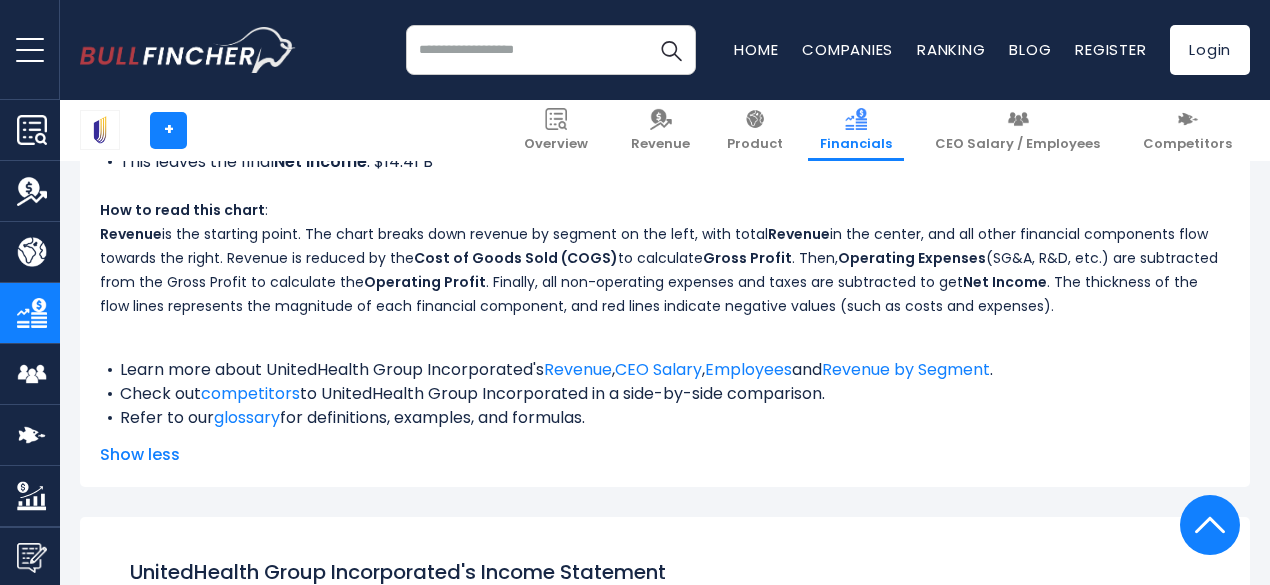 scroll, scrollTop: 1205, scrollLeft: 0, axis: vertical 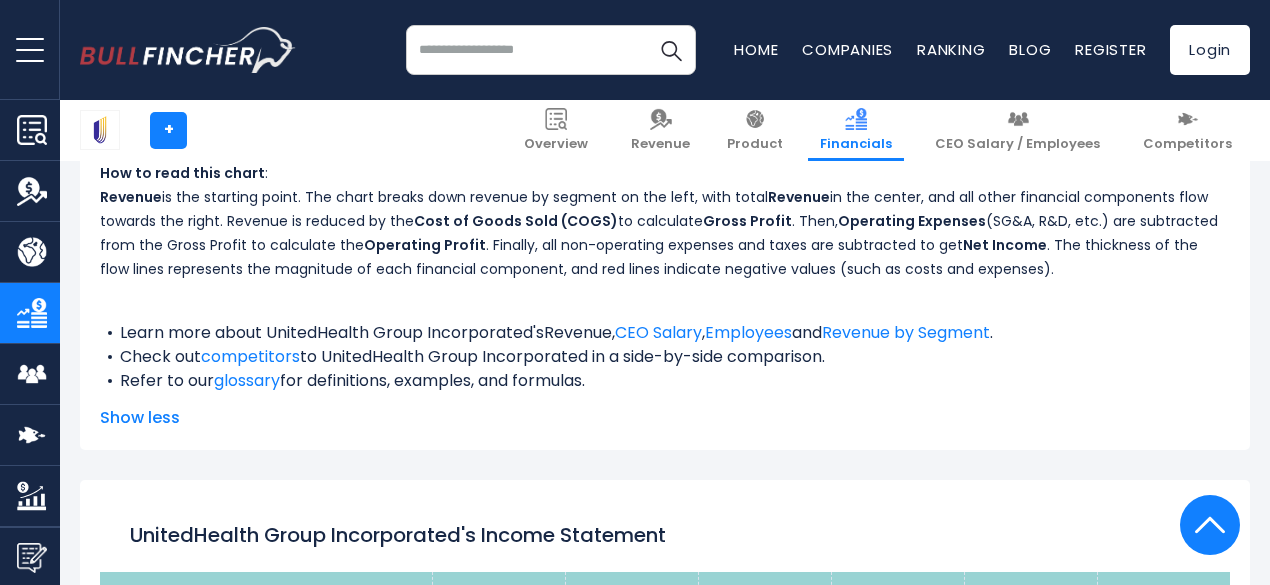 click on "Revenue" at bounding box center [578, 332] 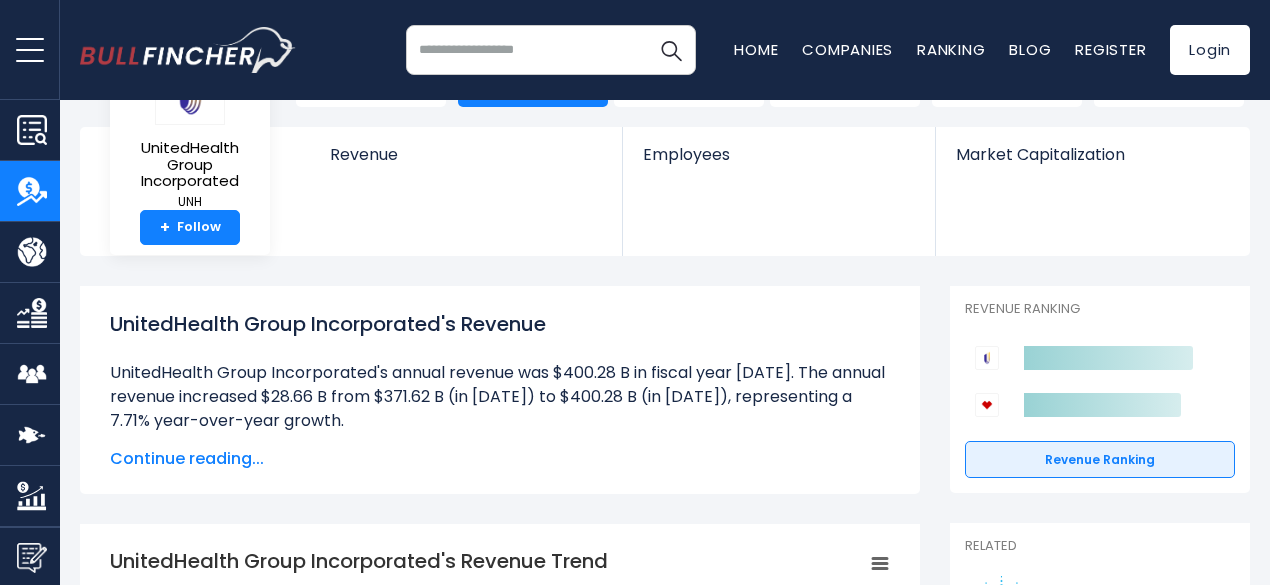 scroll, scrollTop: 83, scrollLeft: 0, axis: vertical 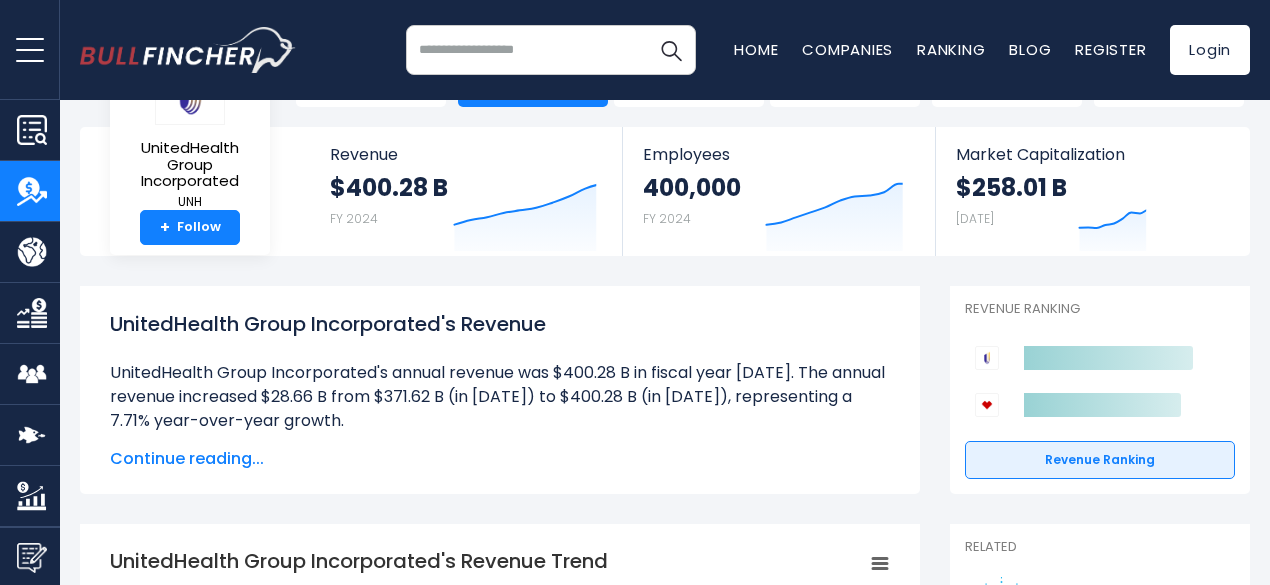 click on "Continue reading..." at bounding box center [500, 459] 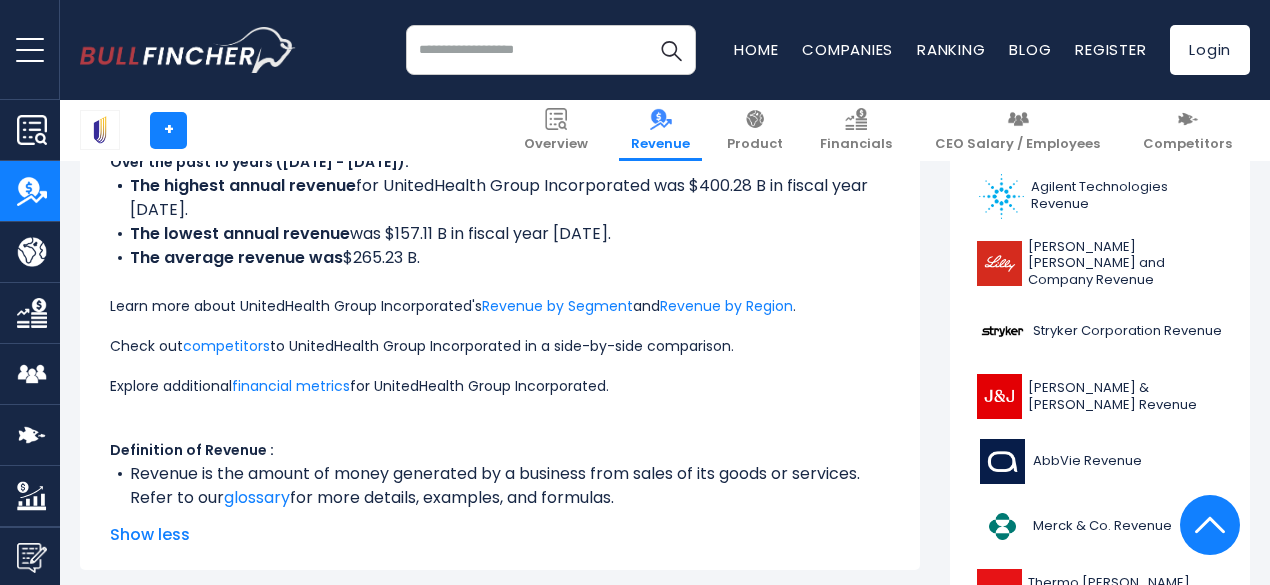 scroll, scrollTop: 487, scrollLeft: 0, axis: vertical 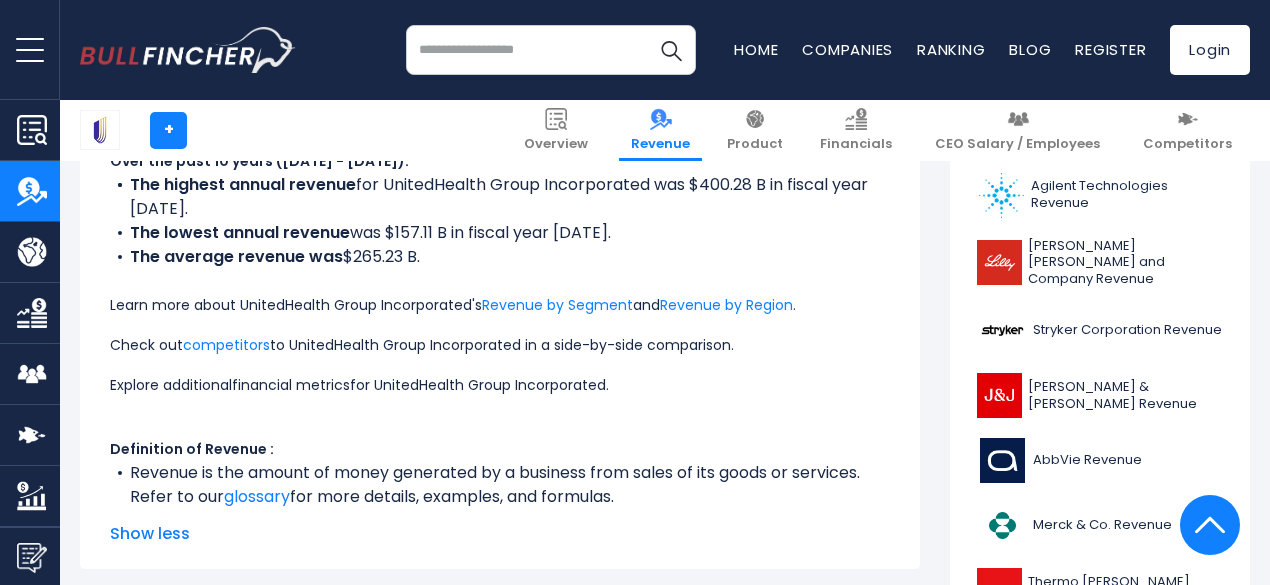click on "financial
metrics" at bounding box center [291, 385] 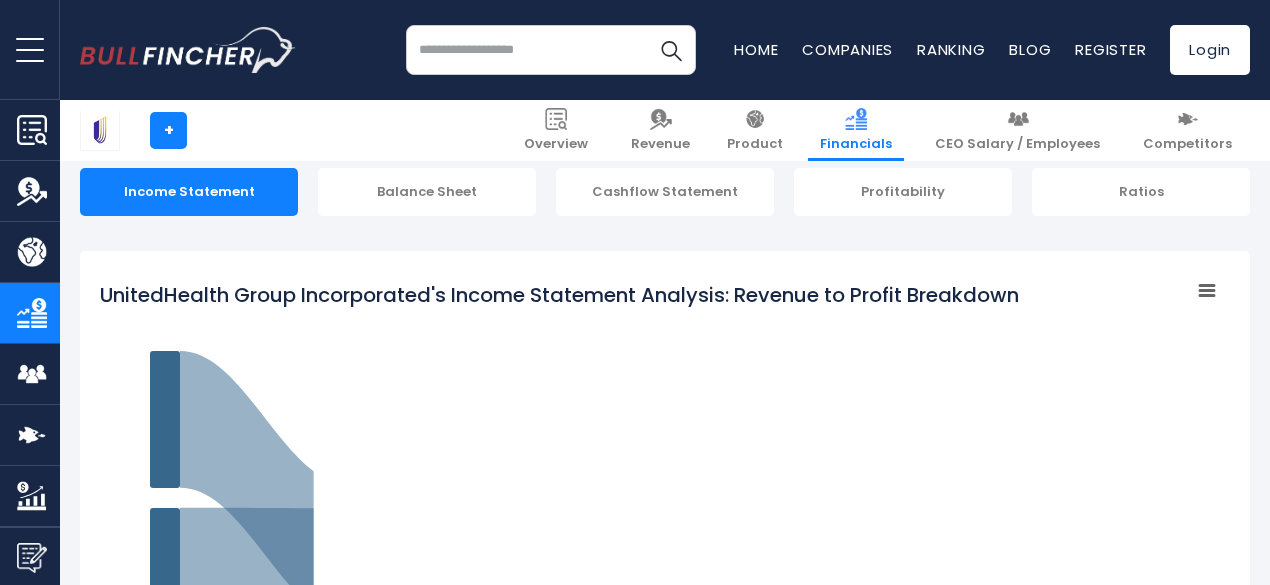scroll, scrollTop: 201, scrollLeft: 0, axis: vertical 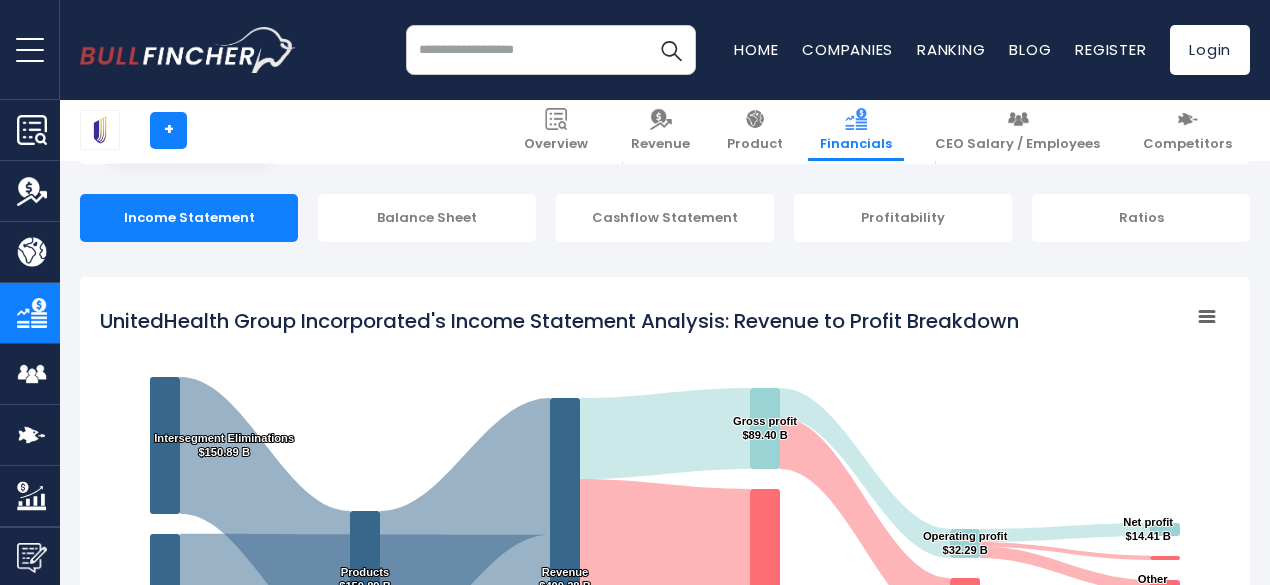click on "Profitability" at bounding box center [903, 218] 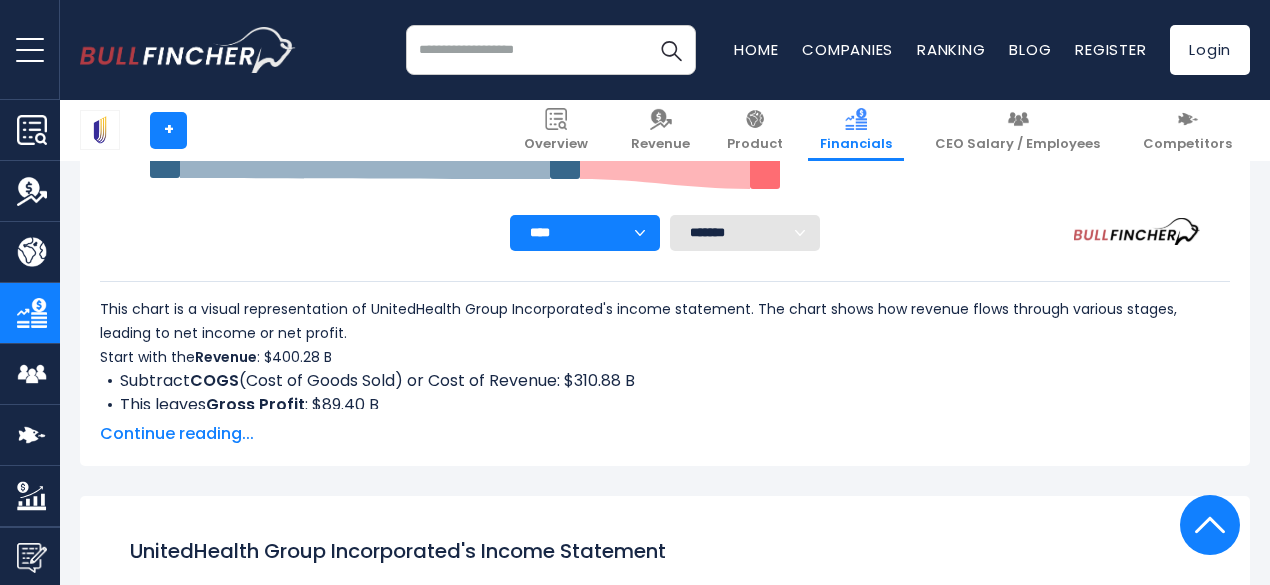 scroll, scrollTop: 758, scrollLeft: 0, axis: vertical 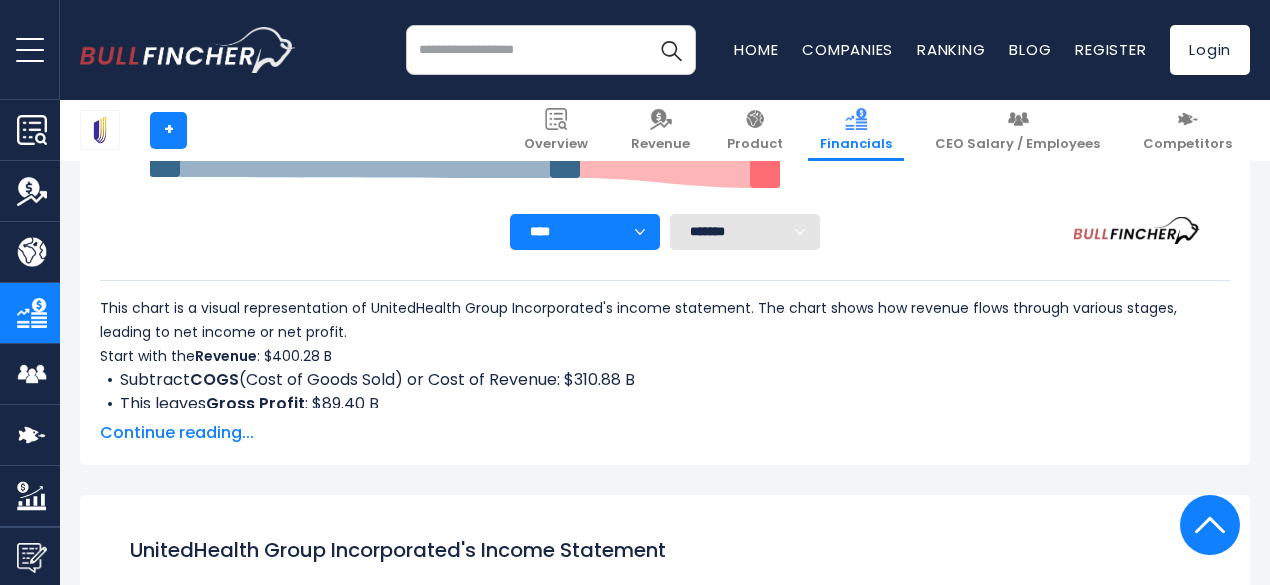 click on "Continue reading..." at bounding box center [665, 433] 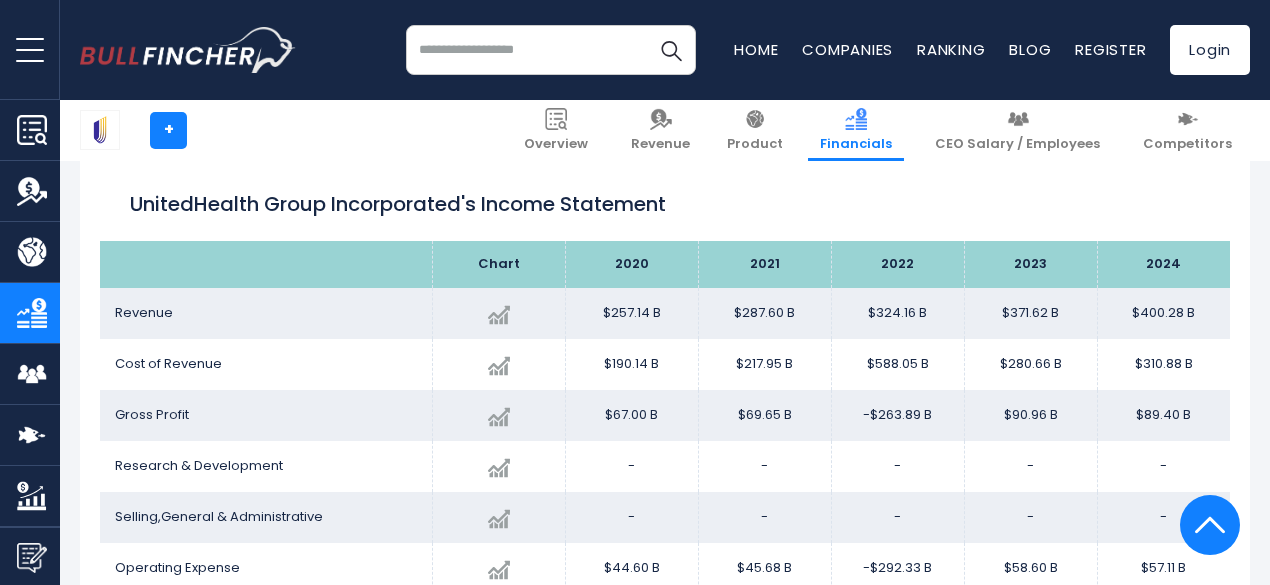 scroll, scrollTop: 1537, scrollLeft: 0, axis: vertical 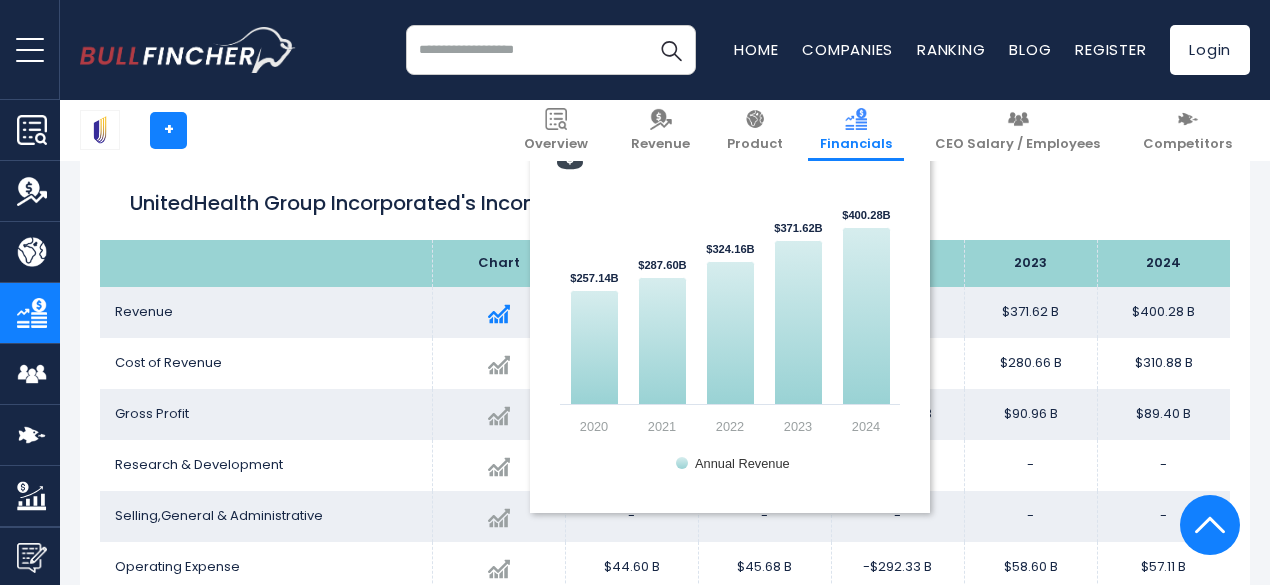 click on "+ 7.71%" 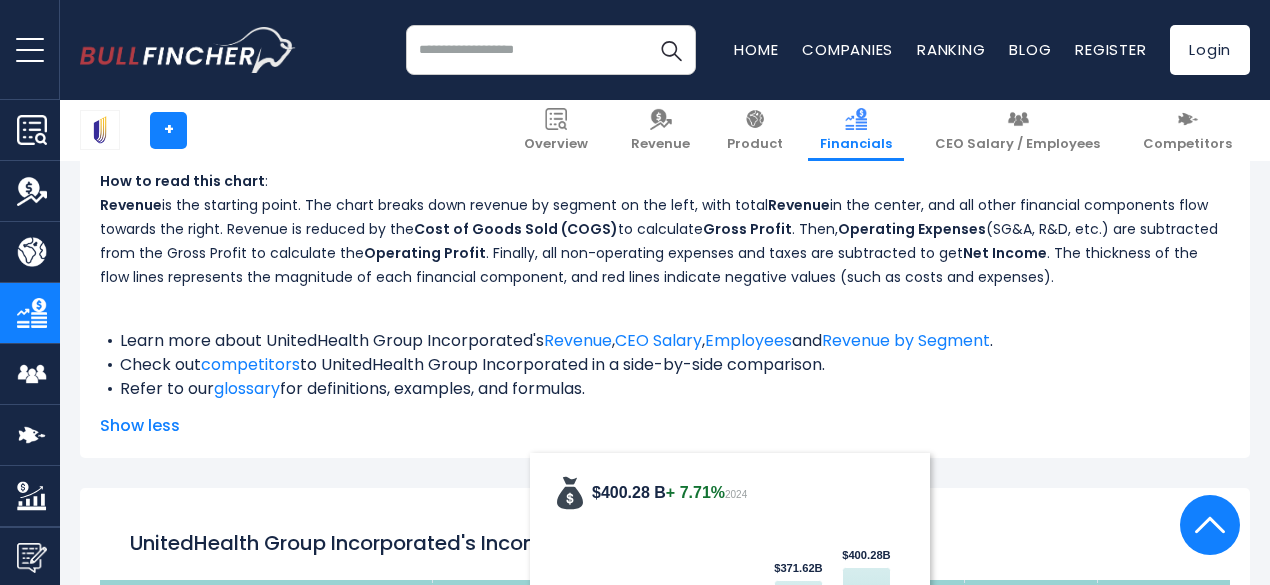 scroll, scrollTop: 1192, scrollLeft: 0, axis: vertical 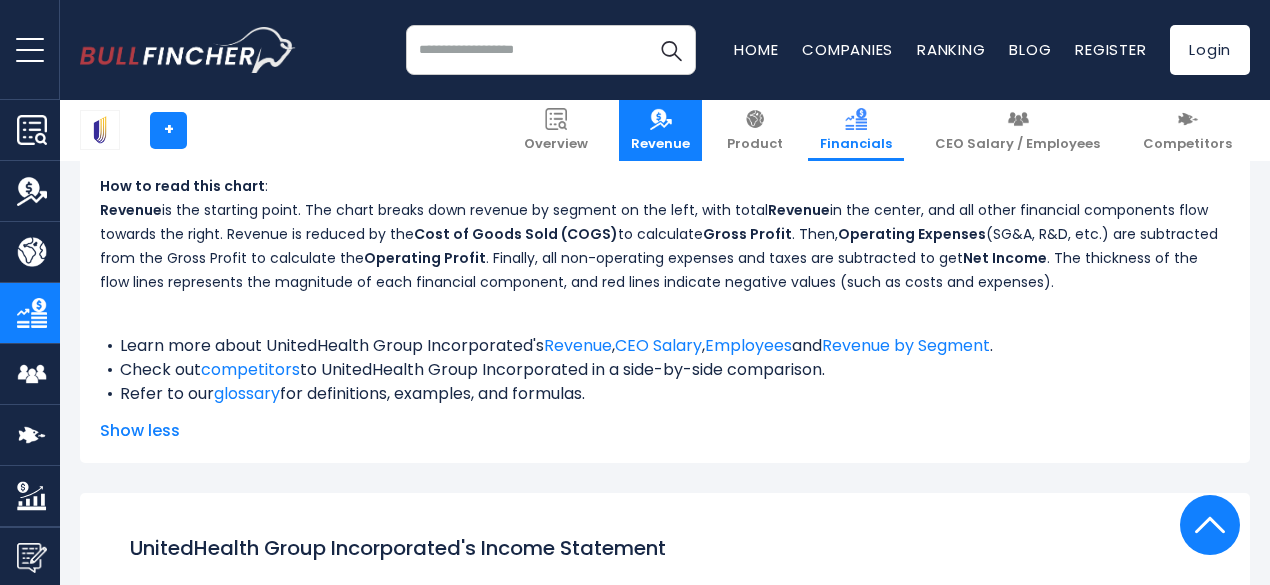 click on "Revenue" at bounding box center (660, 130) 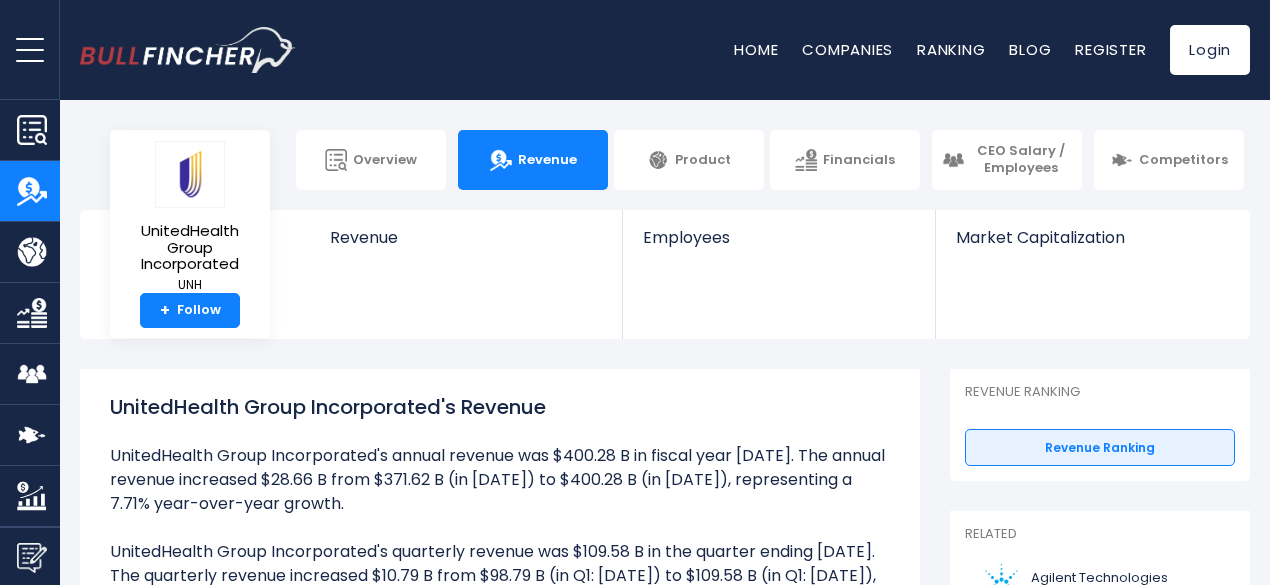 scroll, scrollTop: 0, scrollLeft: 0, axis: both 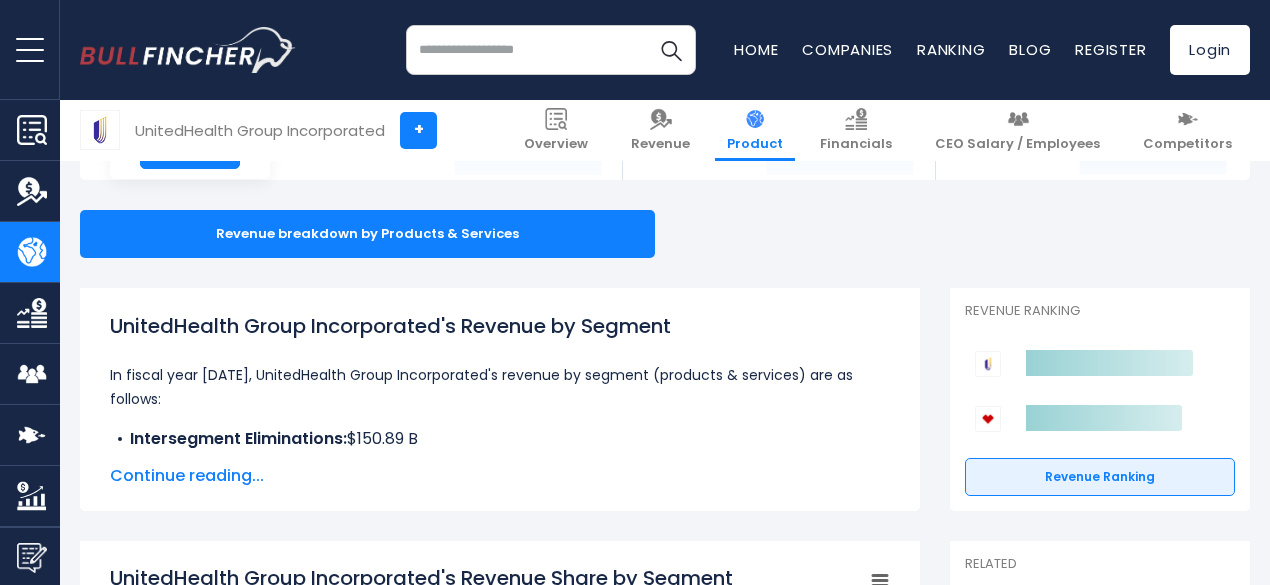 click on "Continue reading..." at bounding box center [500, 476] 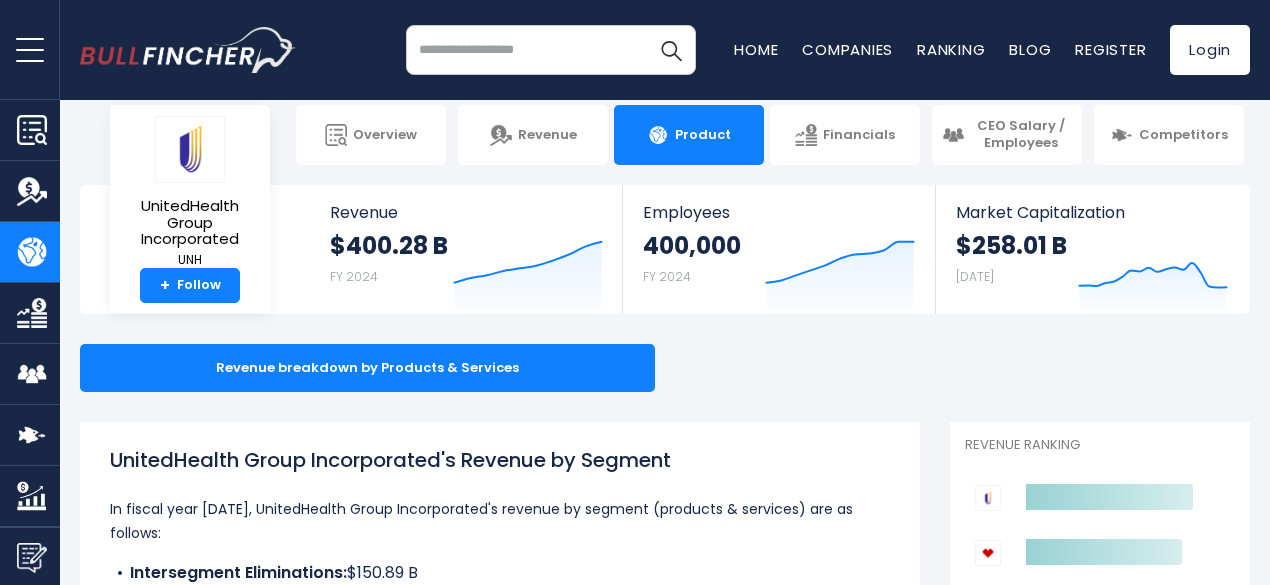 scroll, scrollTop: 0, scrollLeft: 0, axis: both 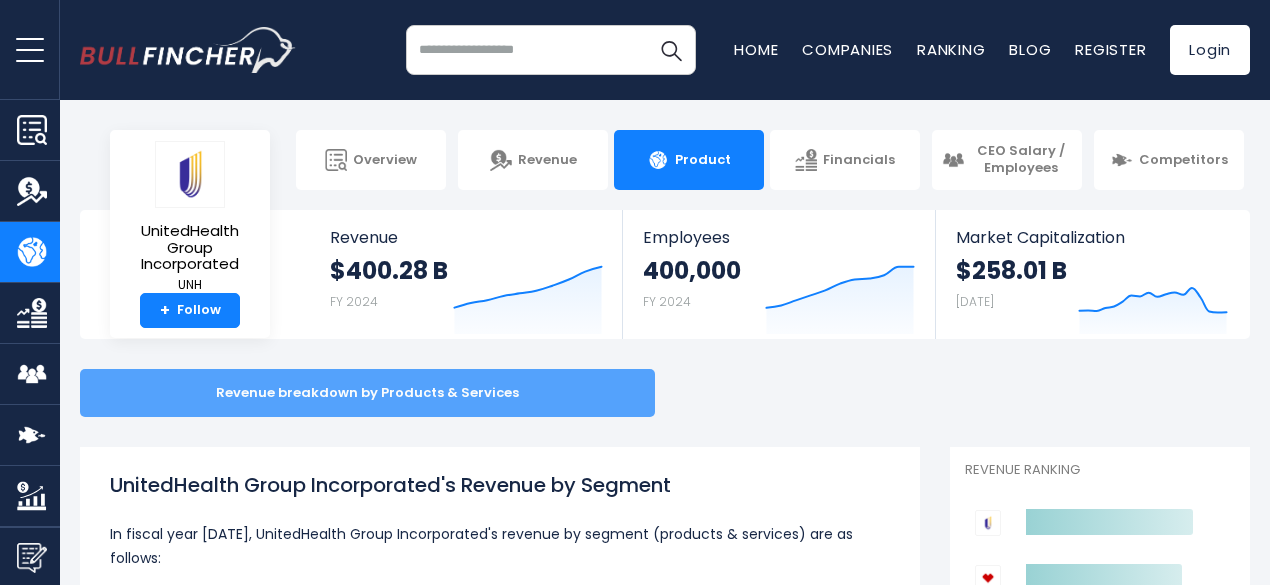 click on "Revenue breakdown by Products & Services" at bounding box center (367, 393) 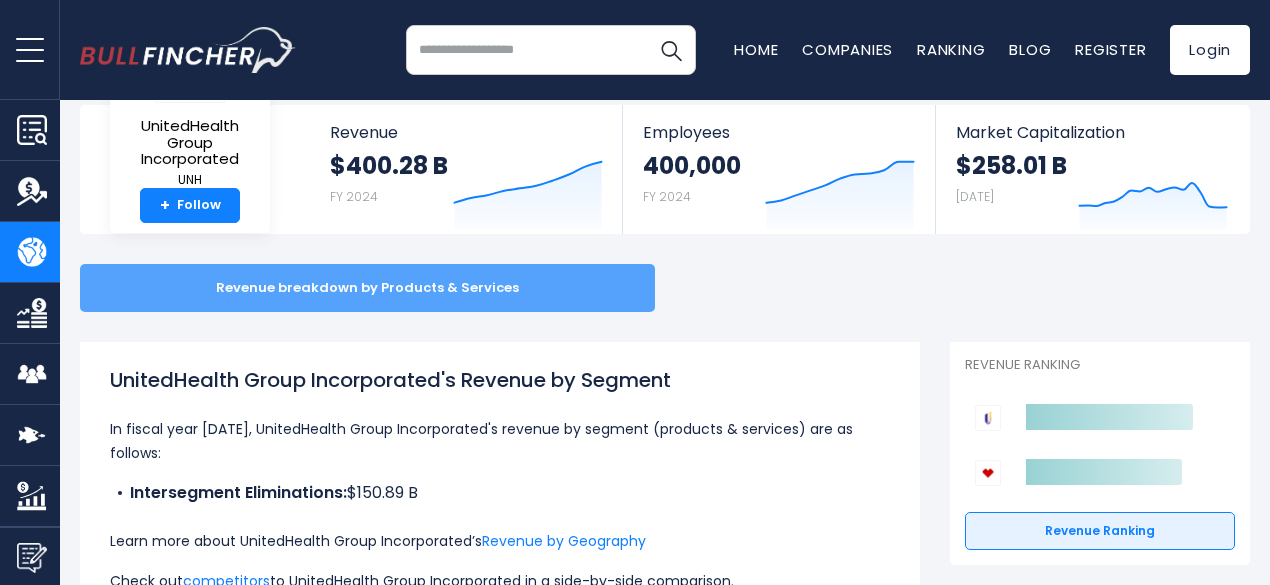 scroll, scrollTop: 25, scrollLeft: 0, axis: vertical 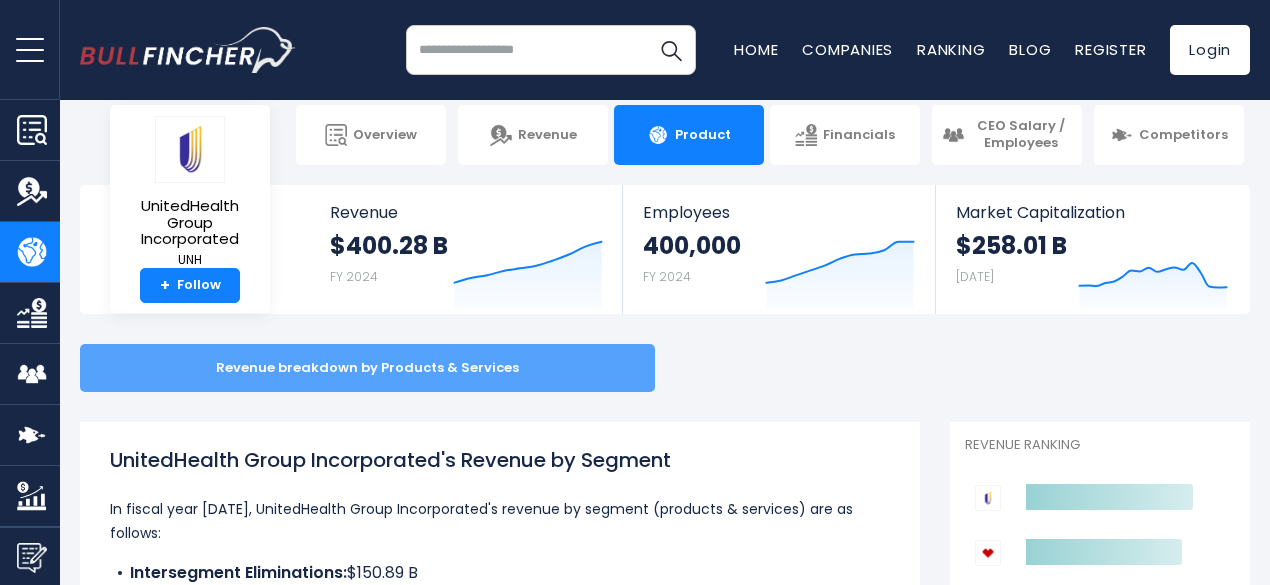 click on "Revenue breakdown by Products & Services" at bounding box center (367, 368) 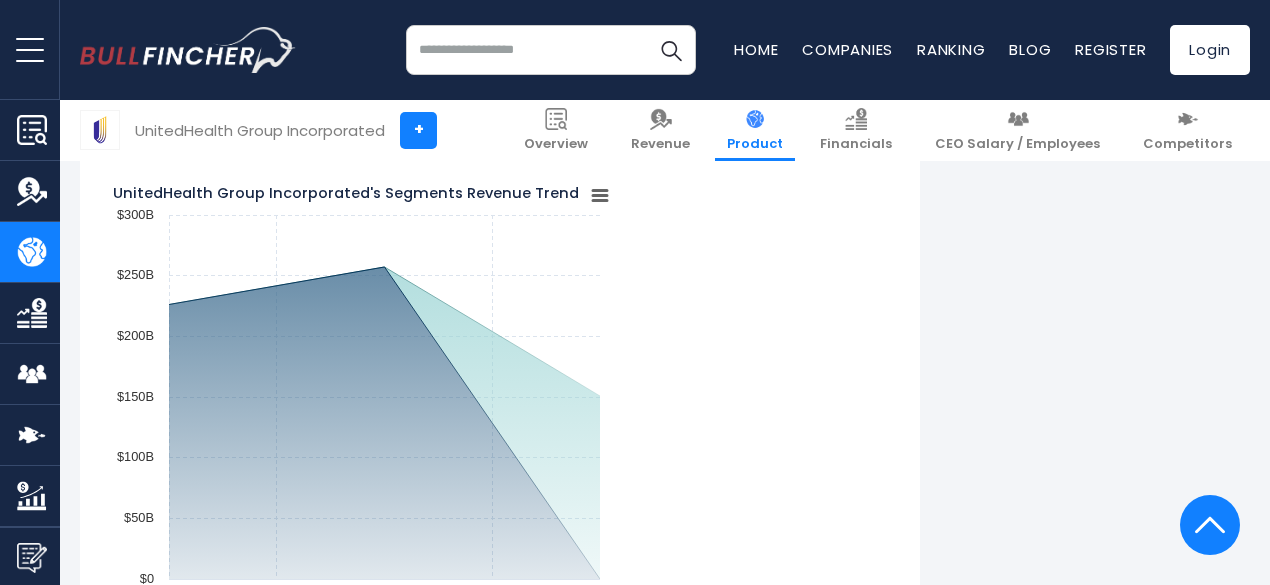 scroll, scrollTop: 1676, scrollLeft: 0, axis: vertical 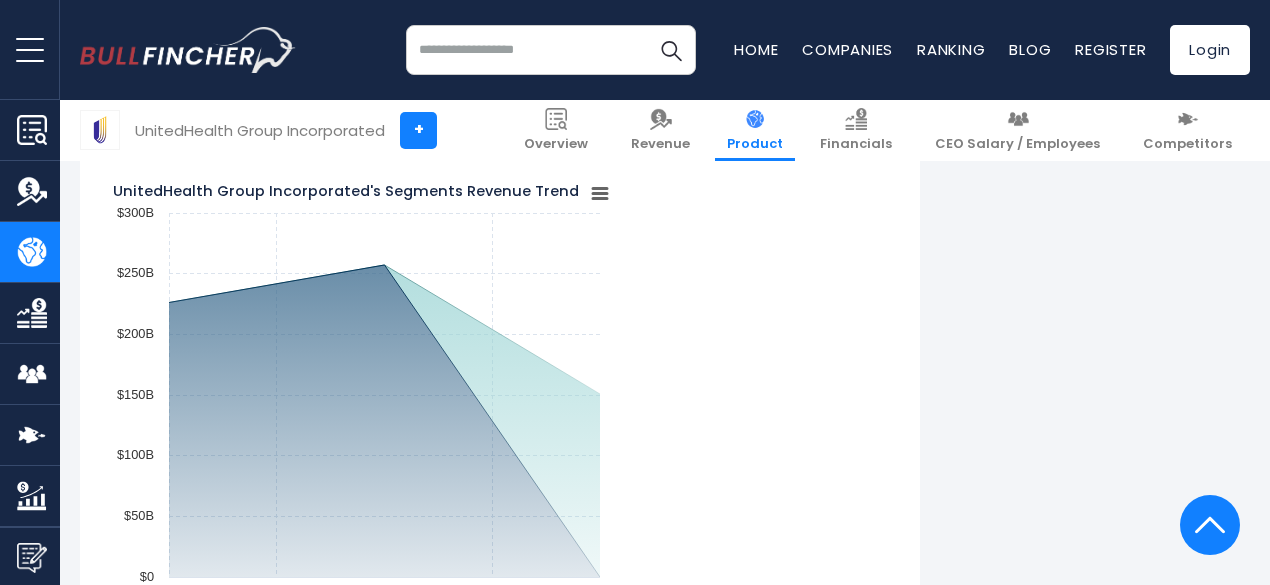 click 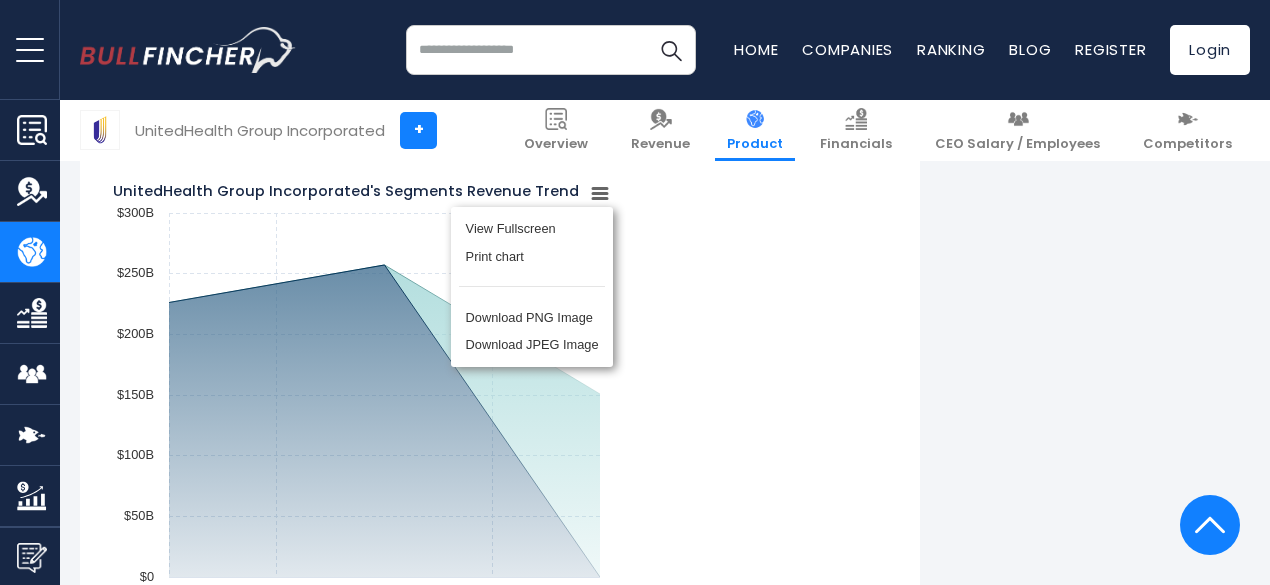 scroll, scrollTop: 0, scrollLeft: 0, axis: both 